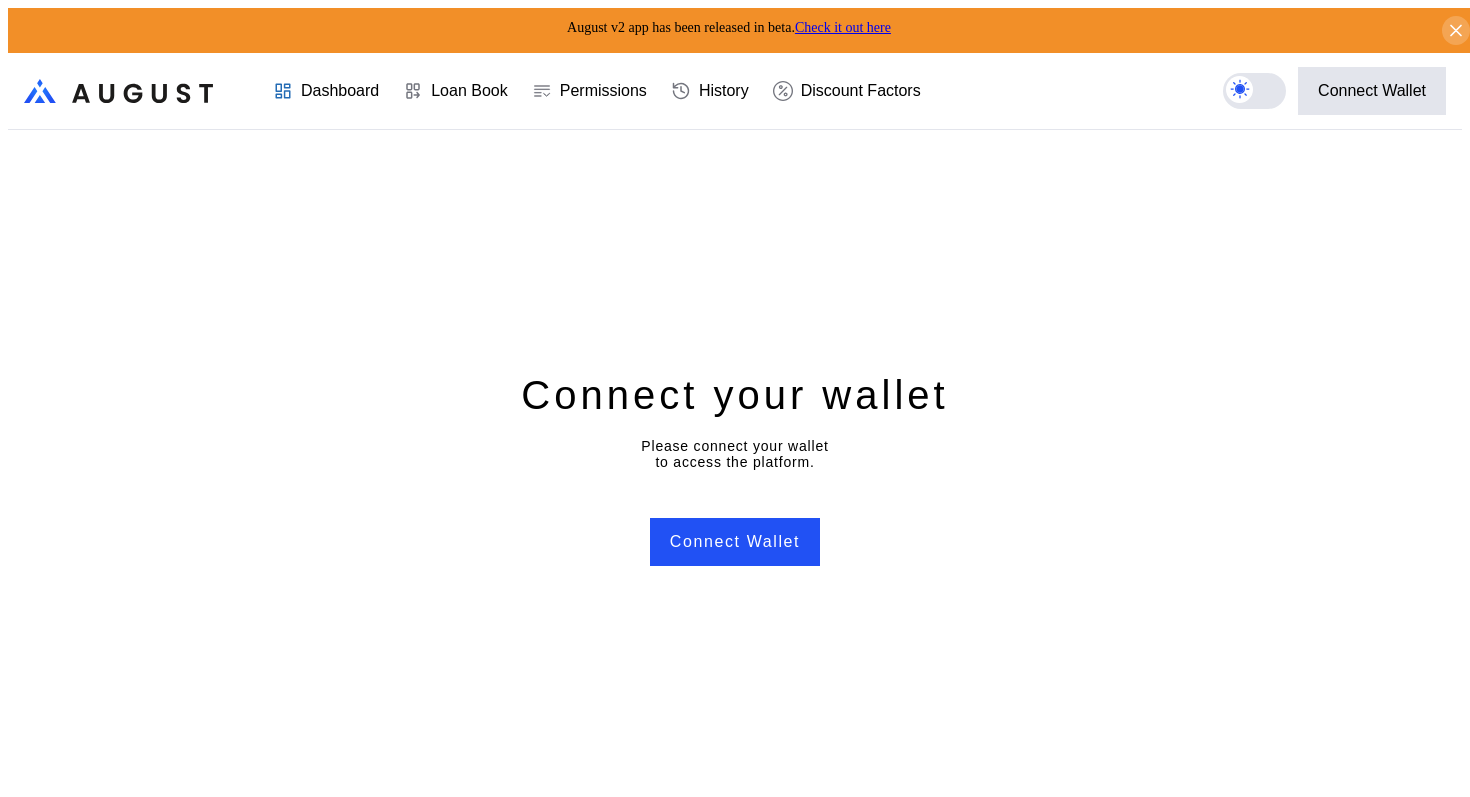 scroll, scrollTop: 0, scrollLeft: 0, axis: both 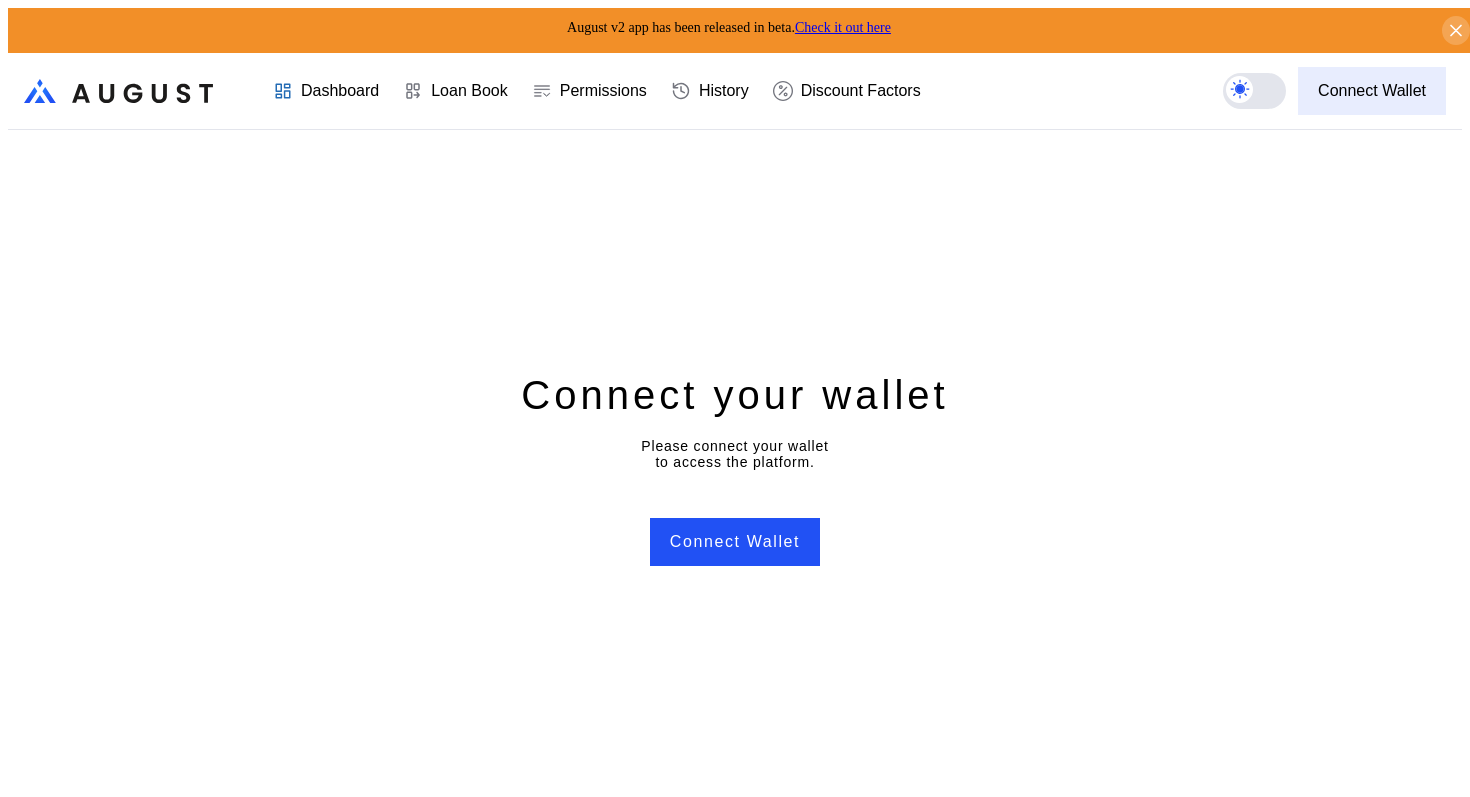 click on "Connect Wallet" at bounding box center [1372, 91] 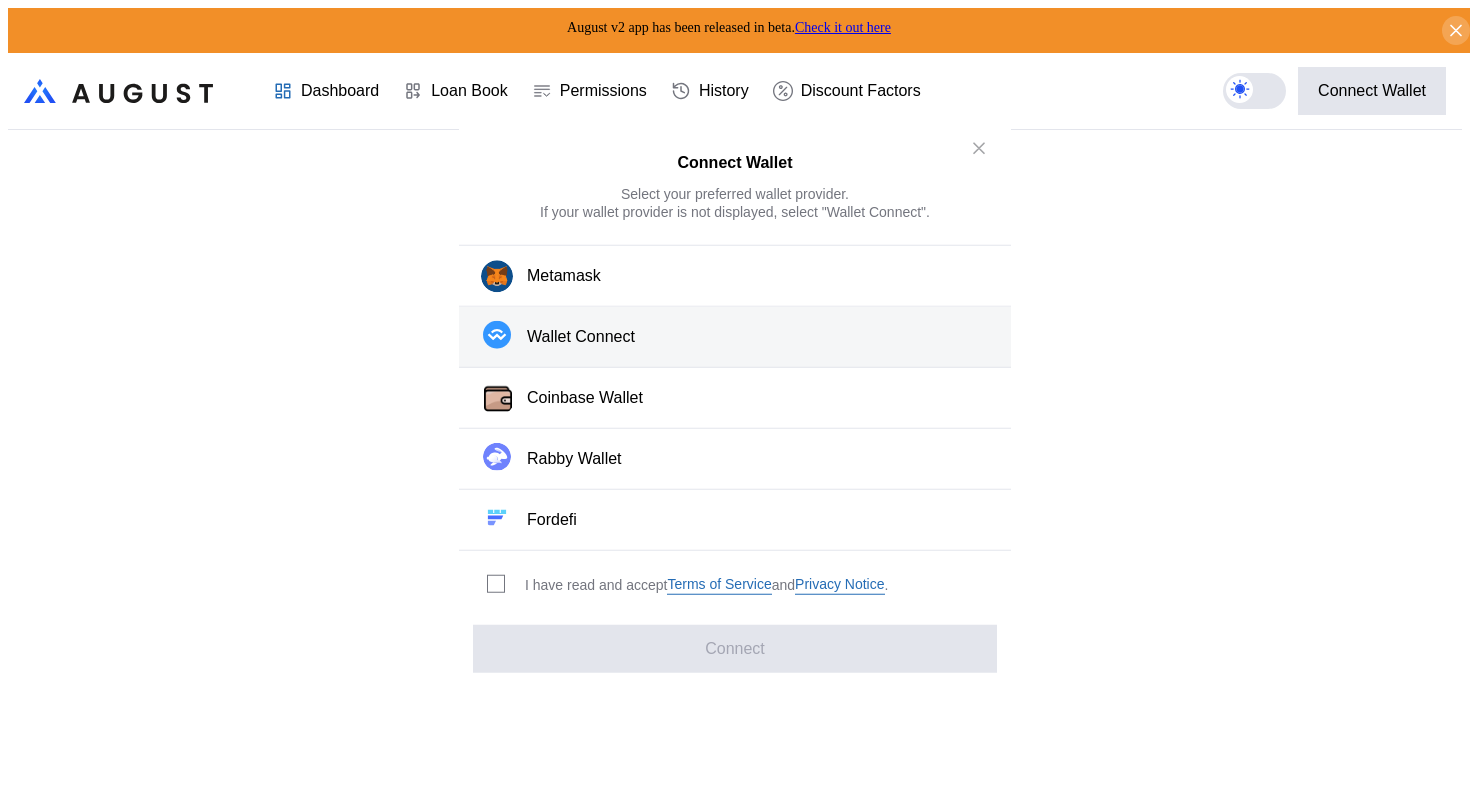 click on "Wallet Connect" at bounding box center (581, 337) 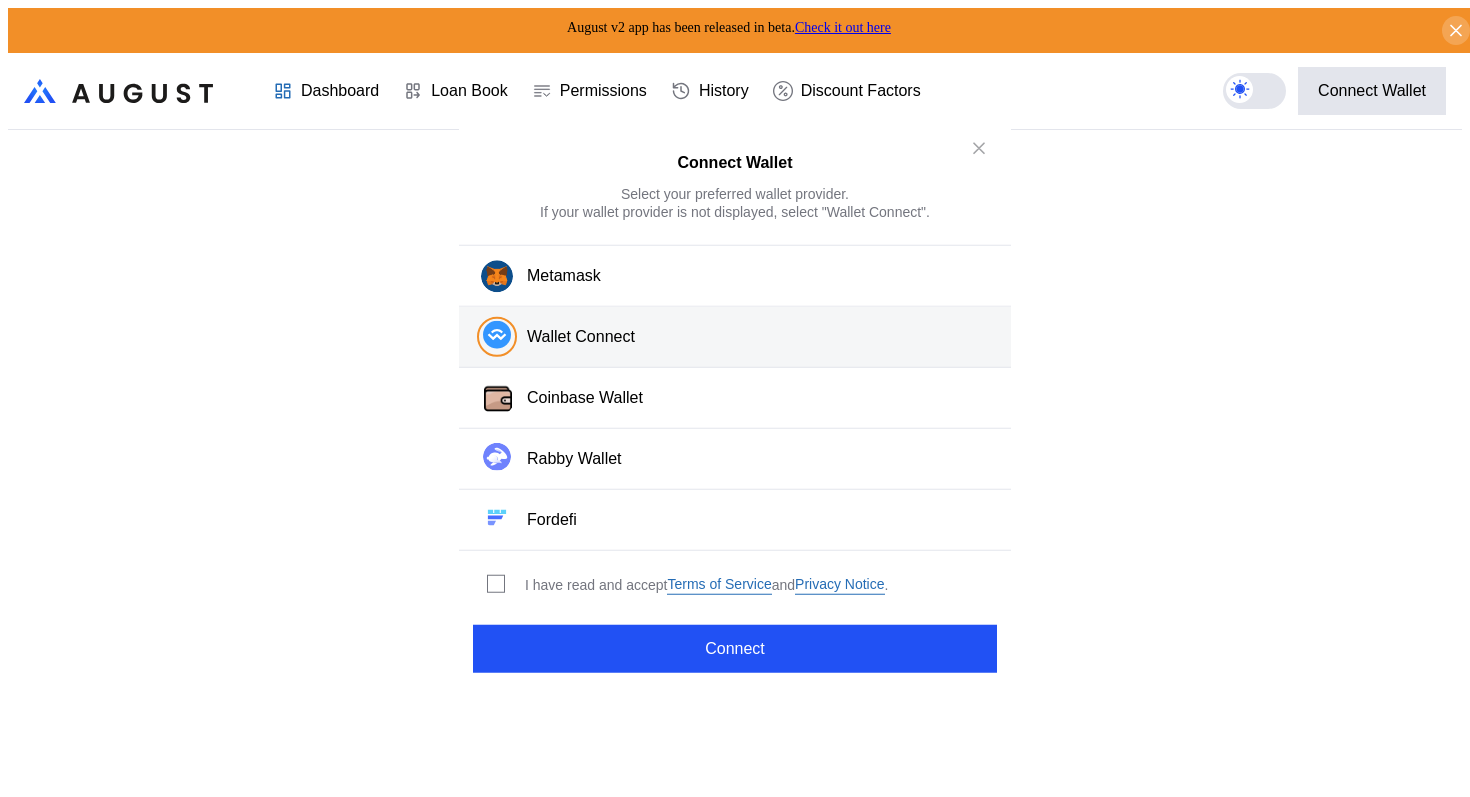 click on "I have read and accept  Terms of Service  and  Privacy Notice ." at bounding box center [684, 584] 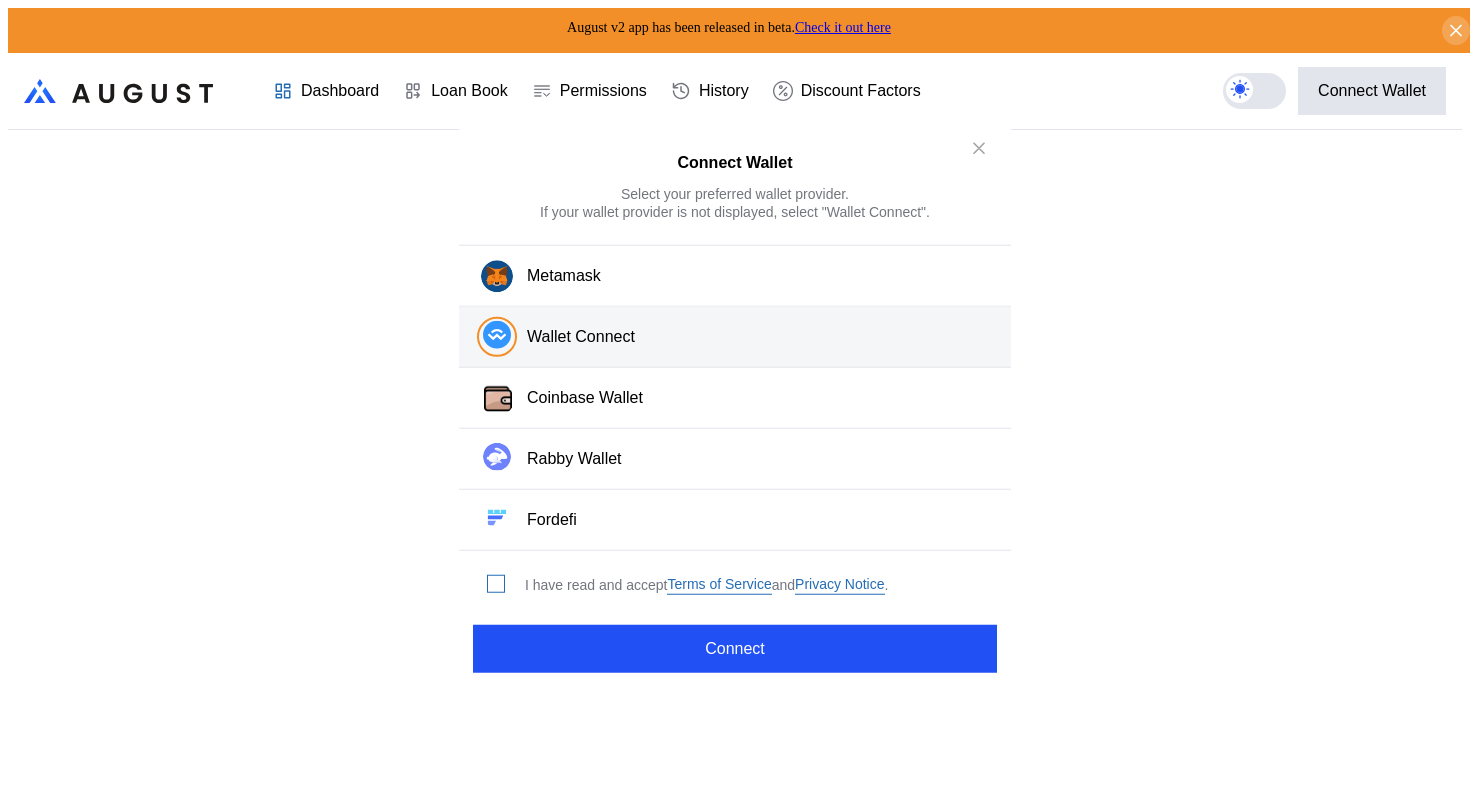 click at bounding box center (496, 584) 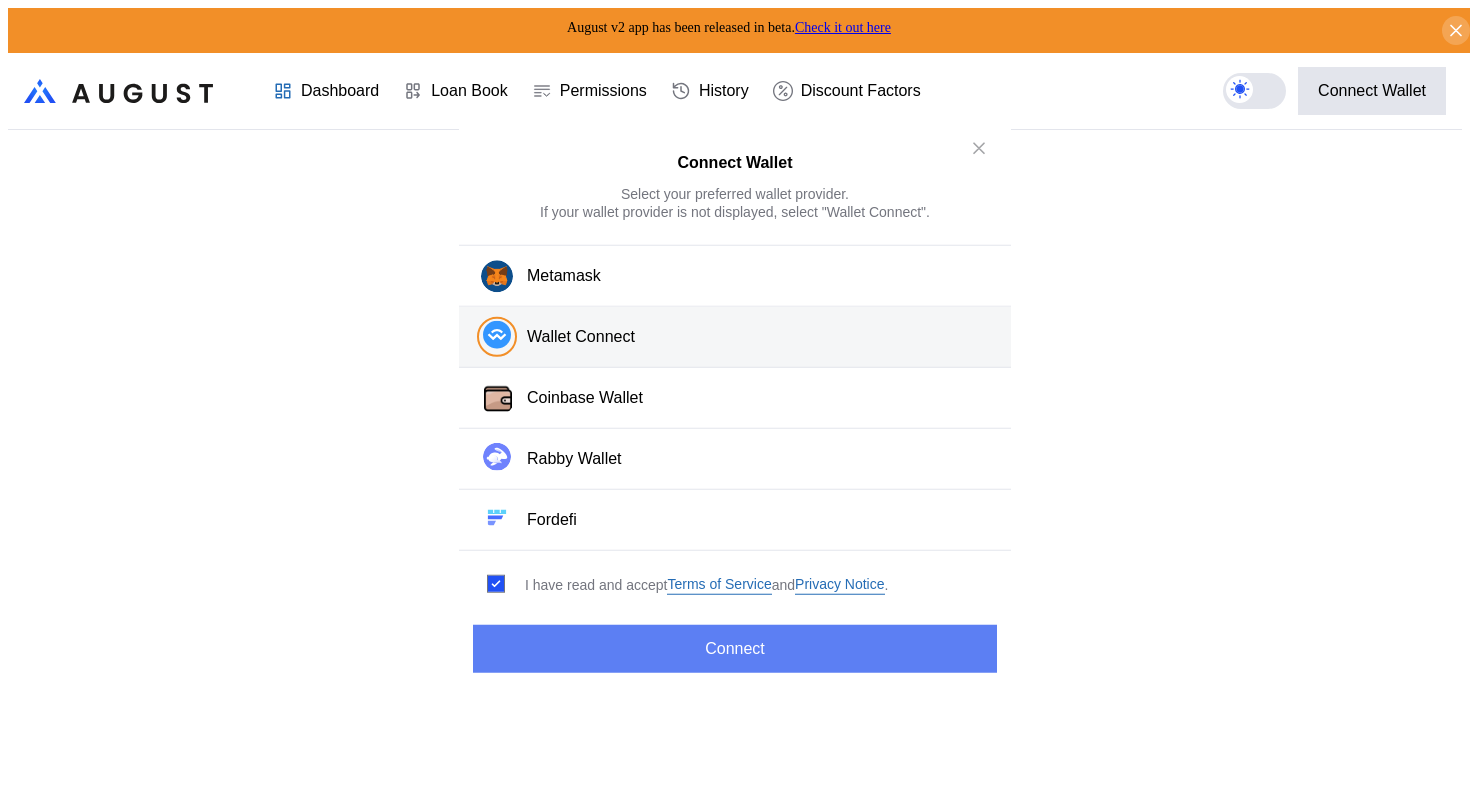 click on "Connect" at bounding box center [735, 649] 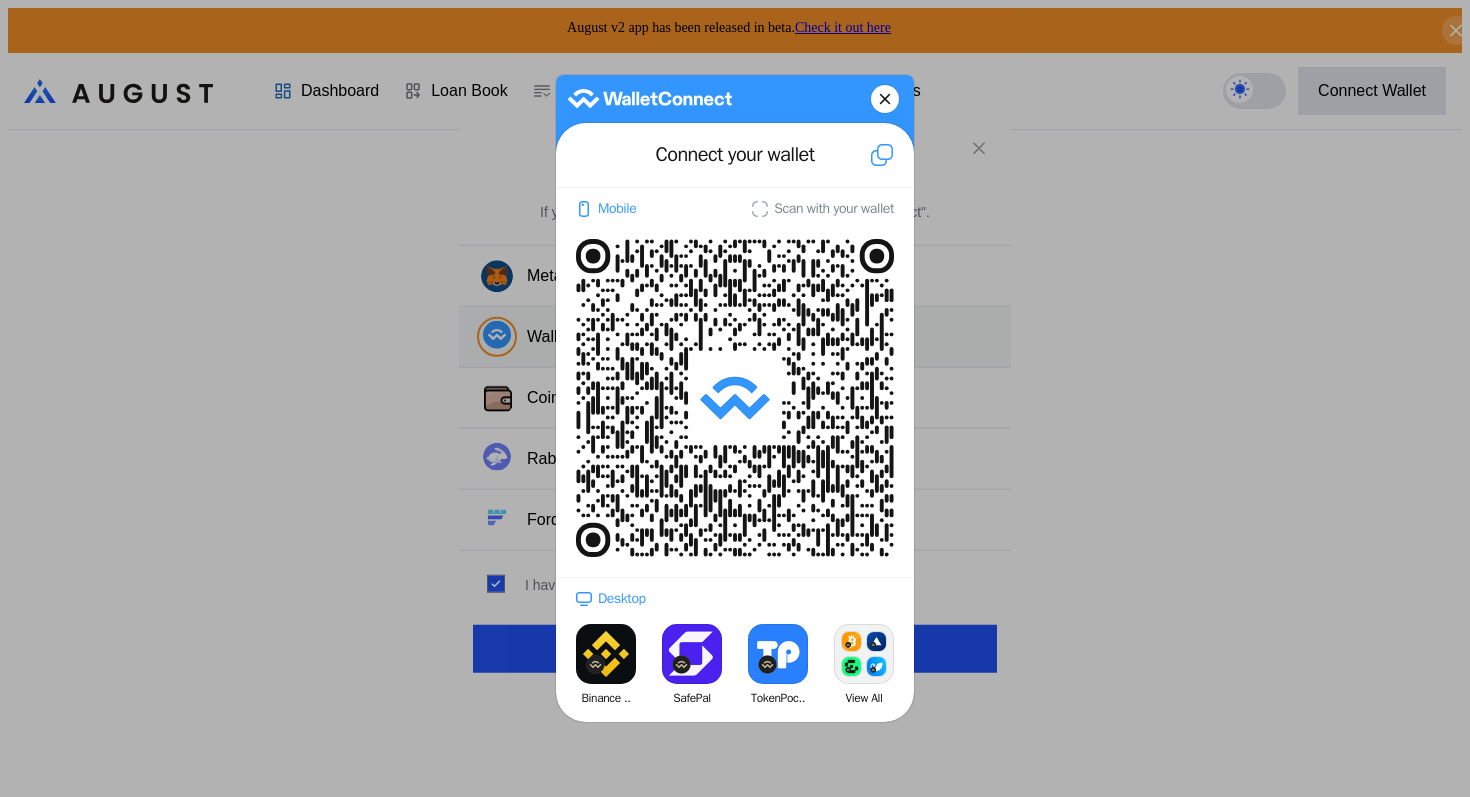 click 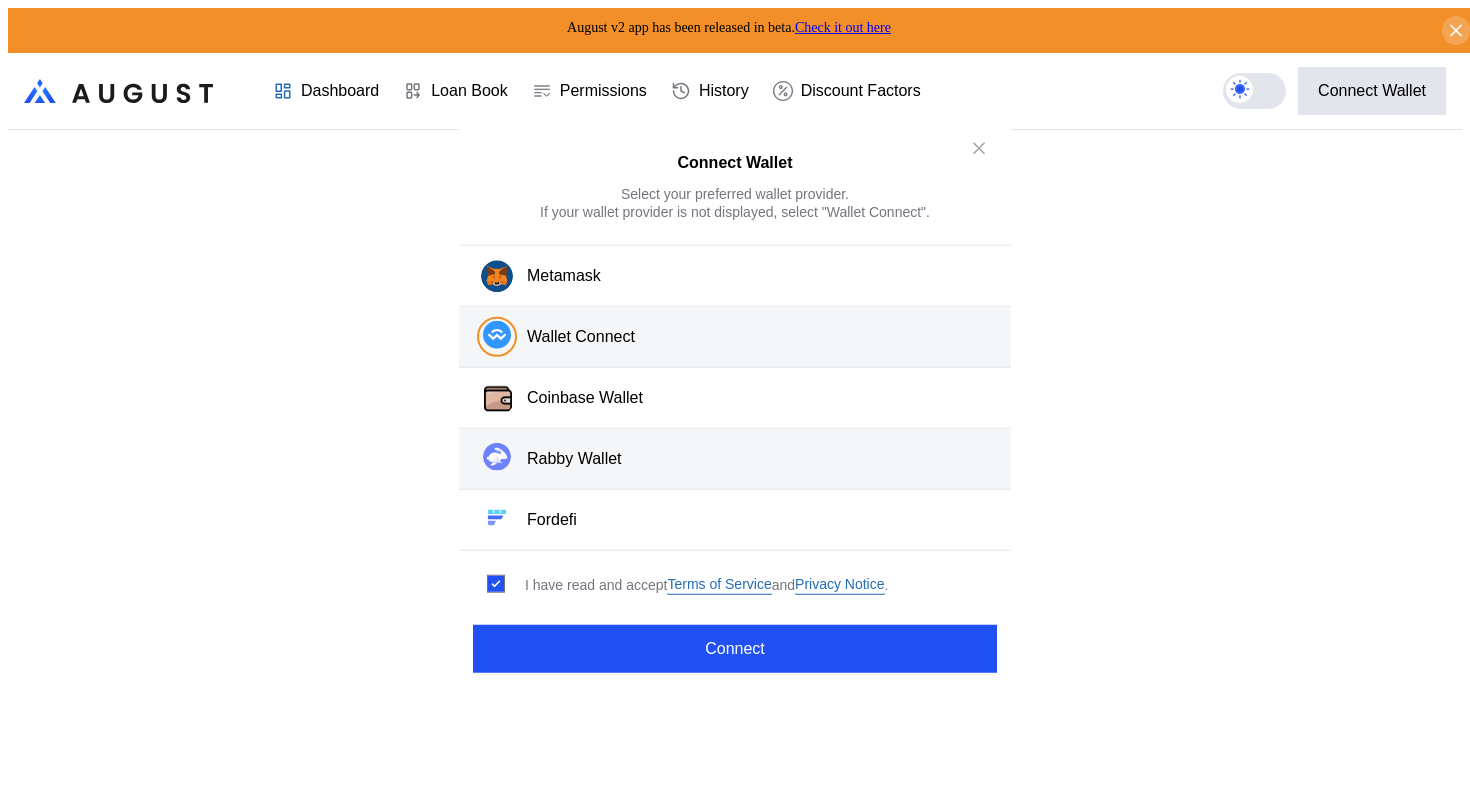 click on "Rabby Wallet" at bounding box center [735, 459] 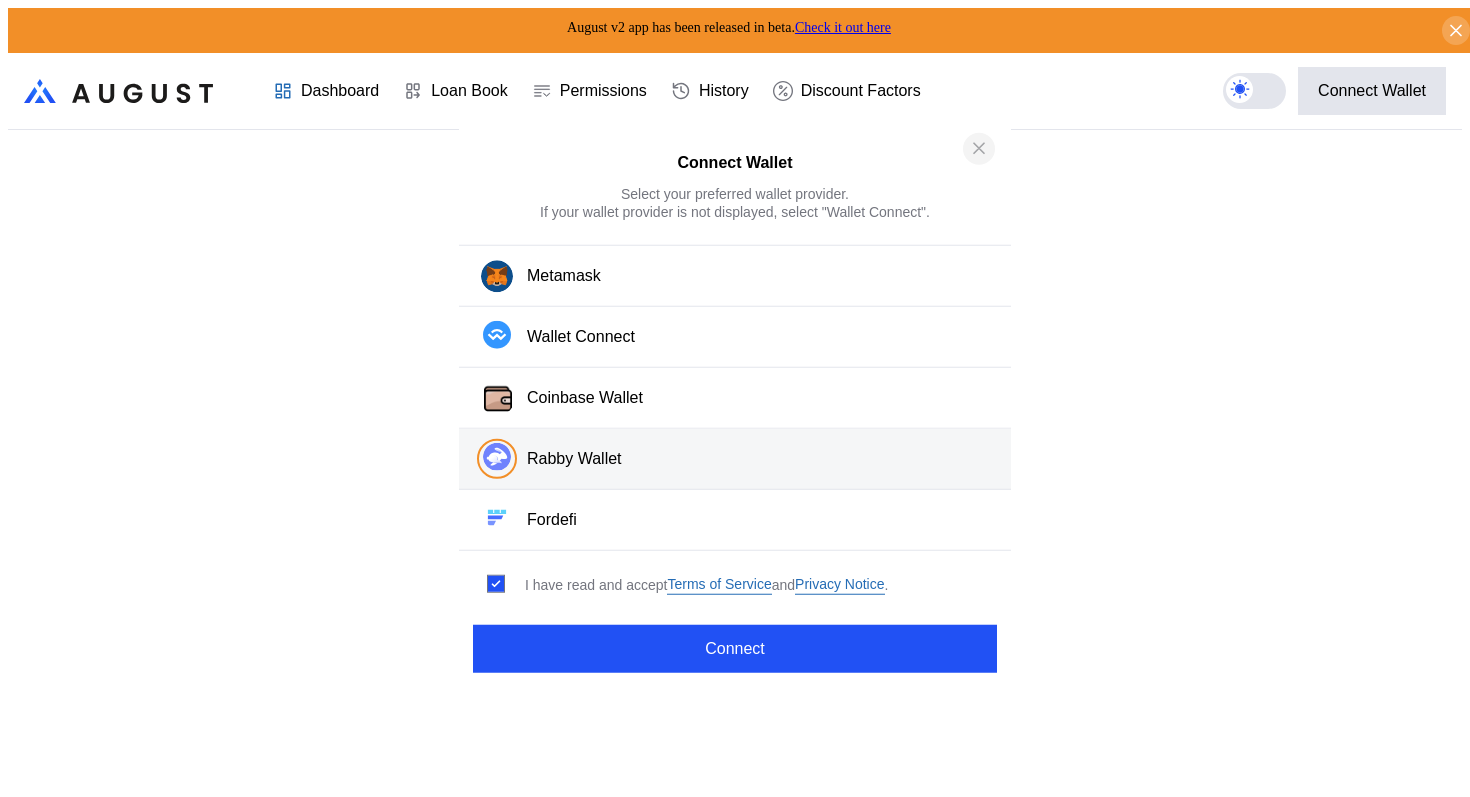 click 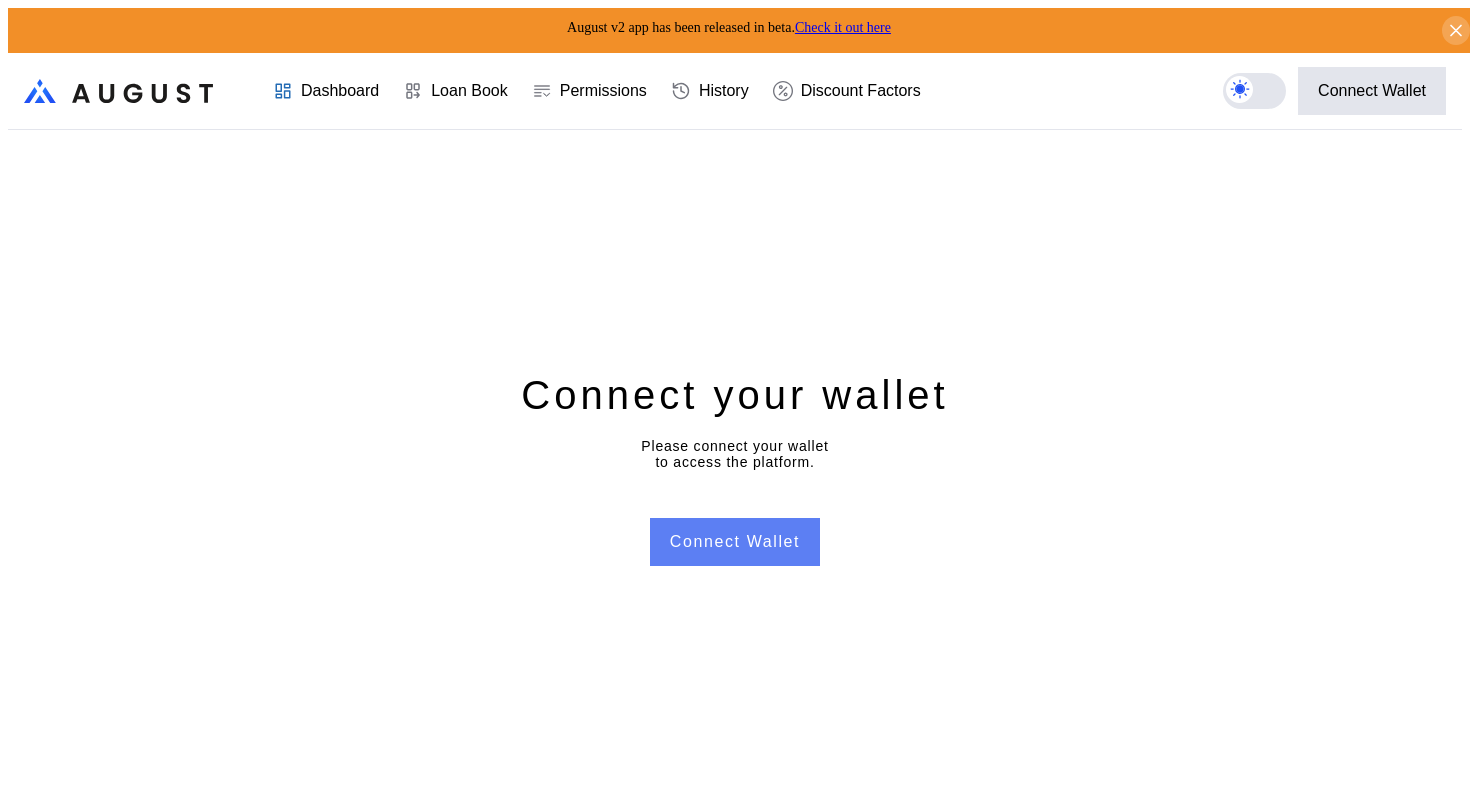 click on "Connect Wallet" at bounding box center [735, 542] 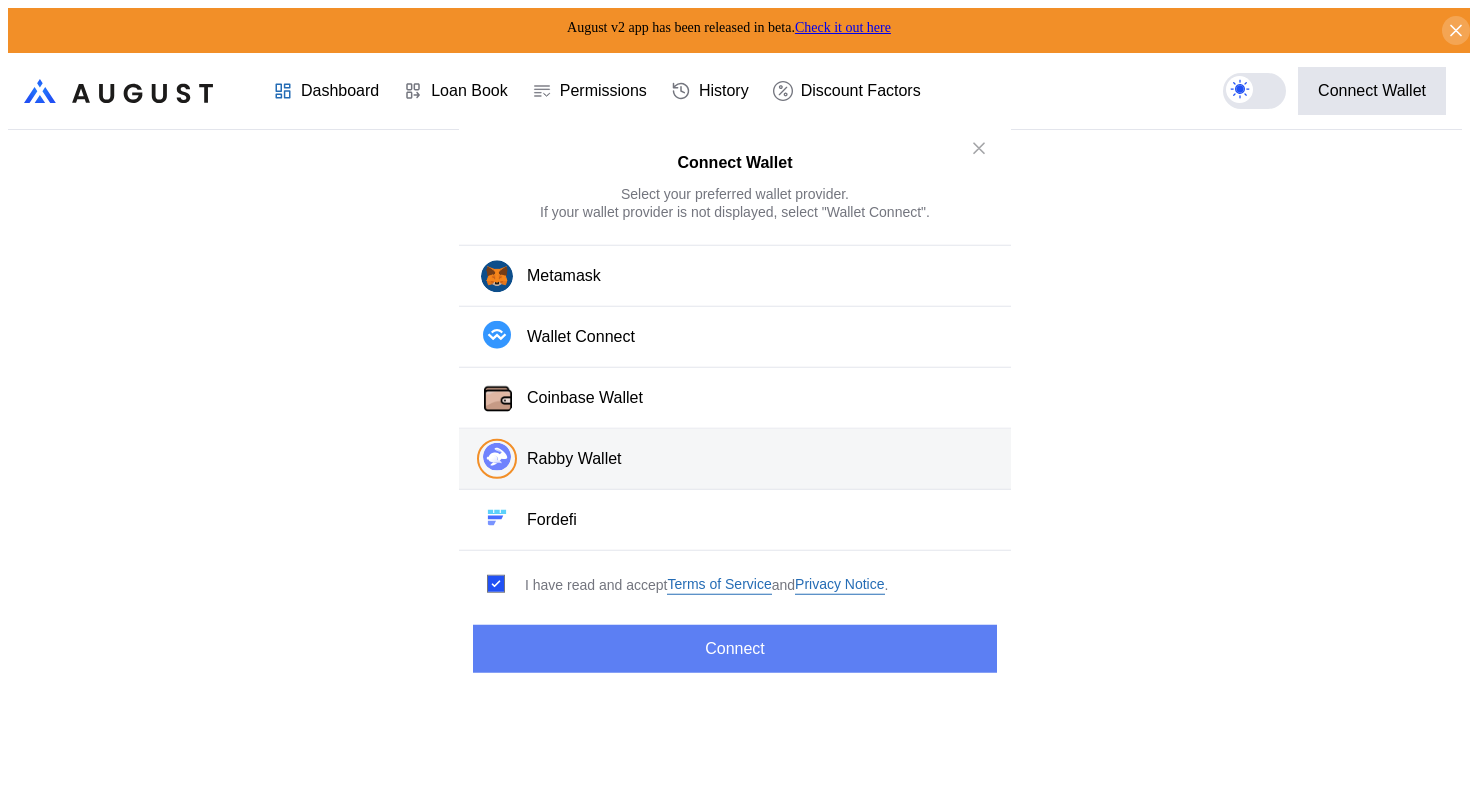 click on "Connect" at bounding box center (735, 649) 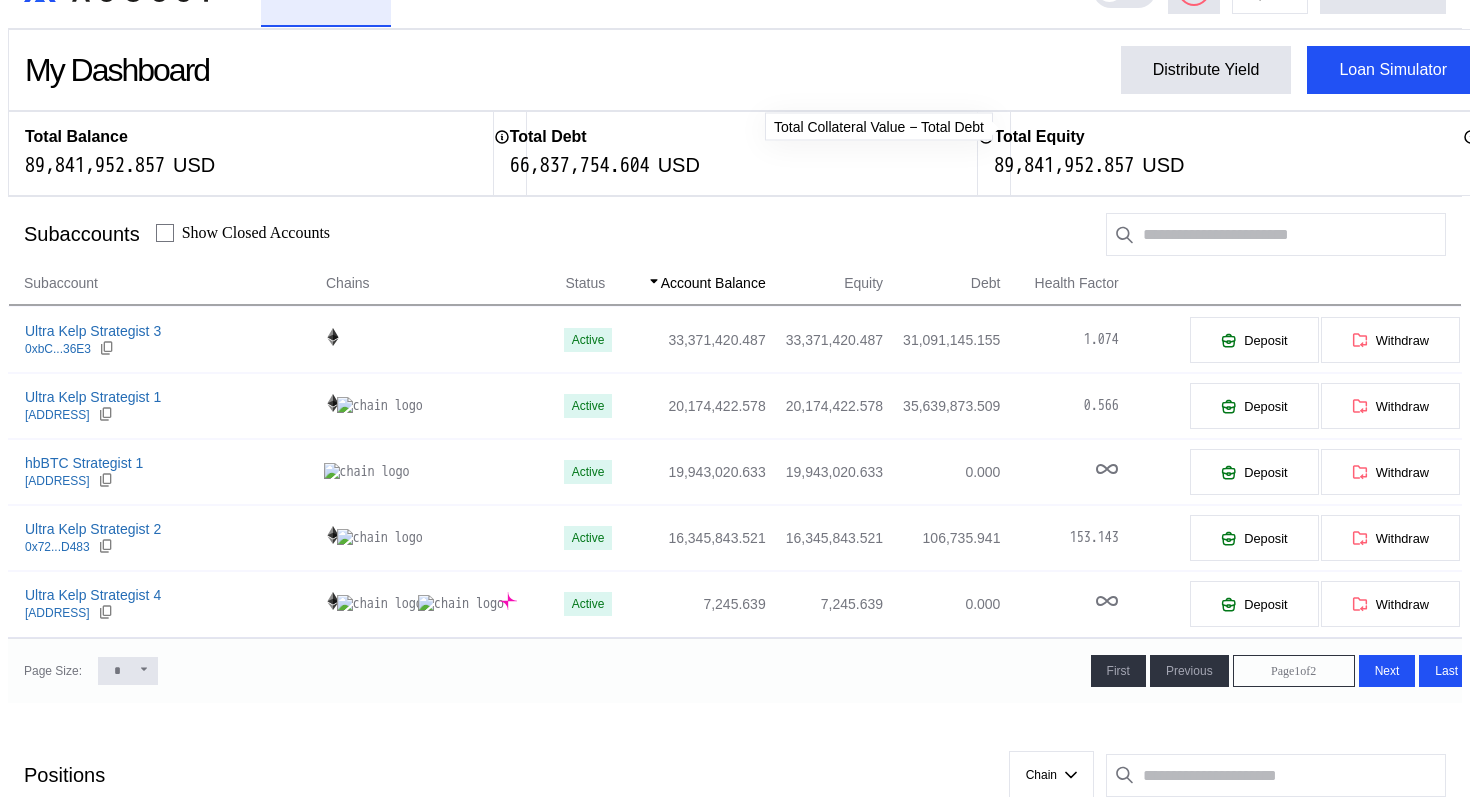 scroll, scrollTop: 0, scrollLeft: 0, axis: both 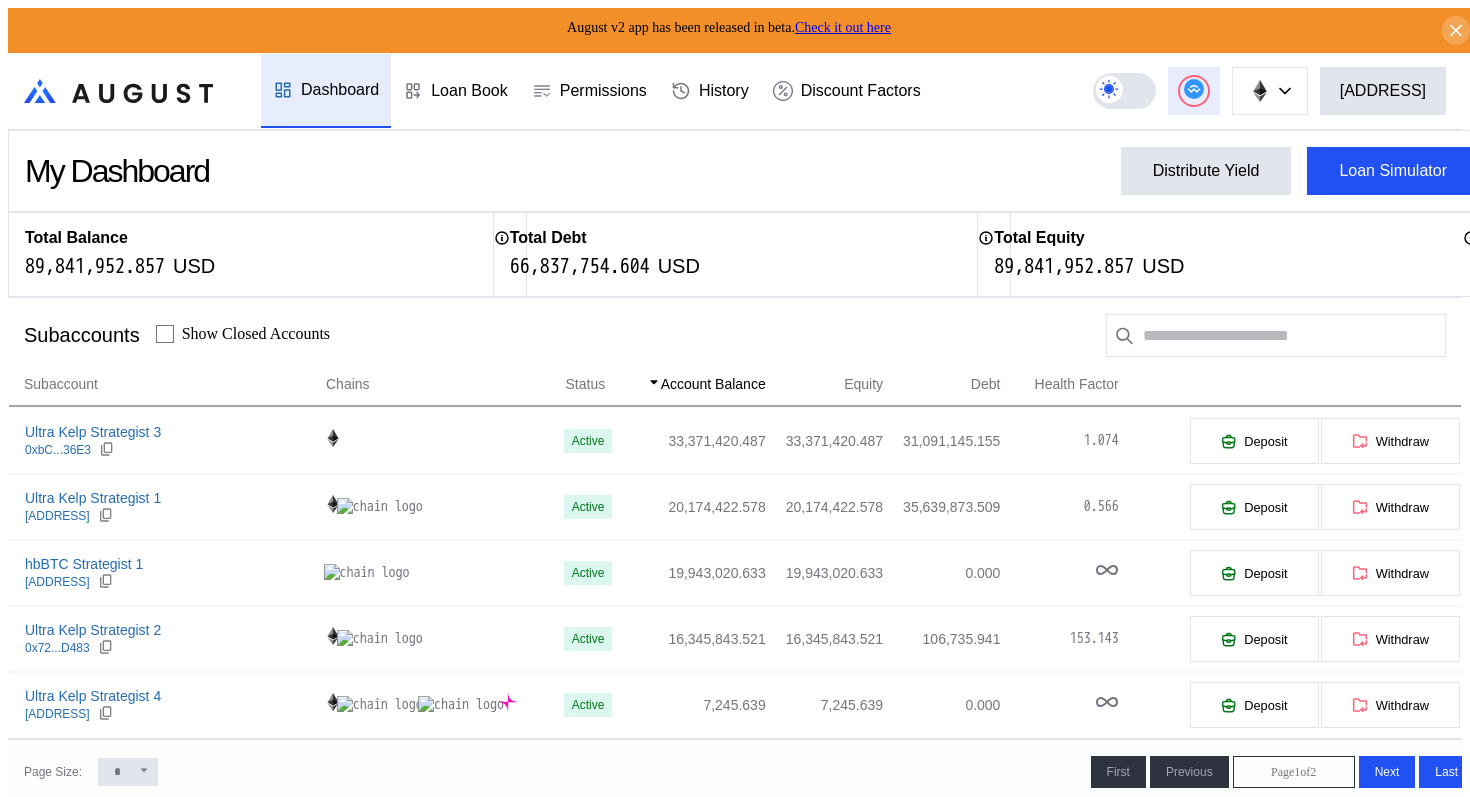 click at bounding box center [1194, 91] 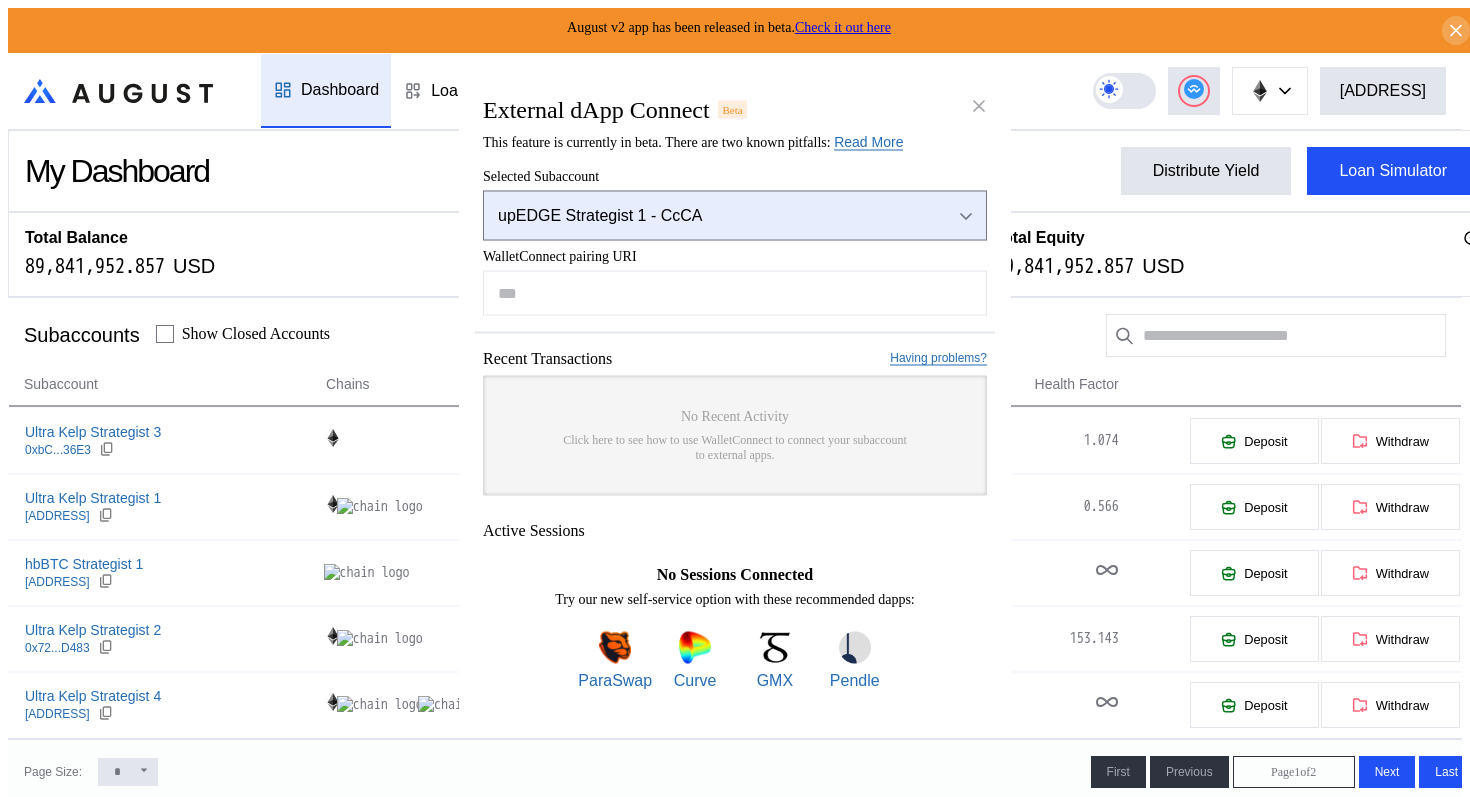click on "upEDGE Strategist 1 - CcCA" at bounding box center [735, 215] 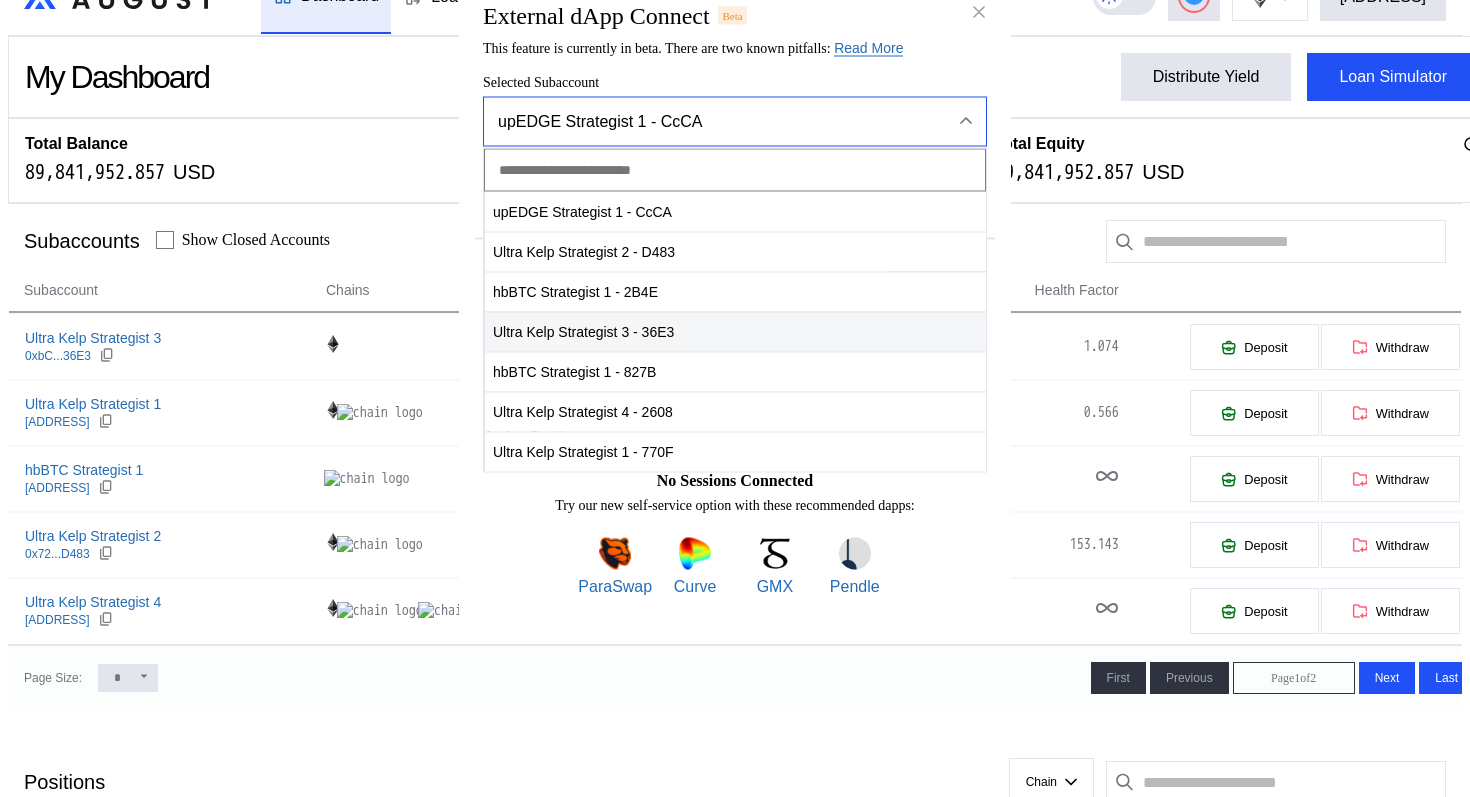 scroll, scrollTop: 59, scrollLeft: 0, axis: vertical 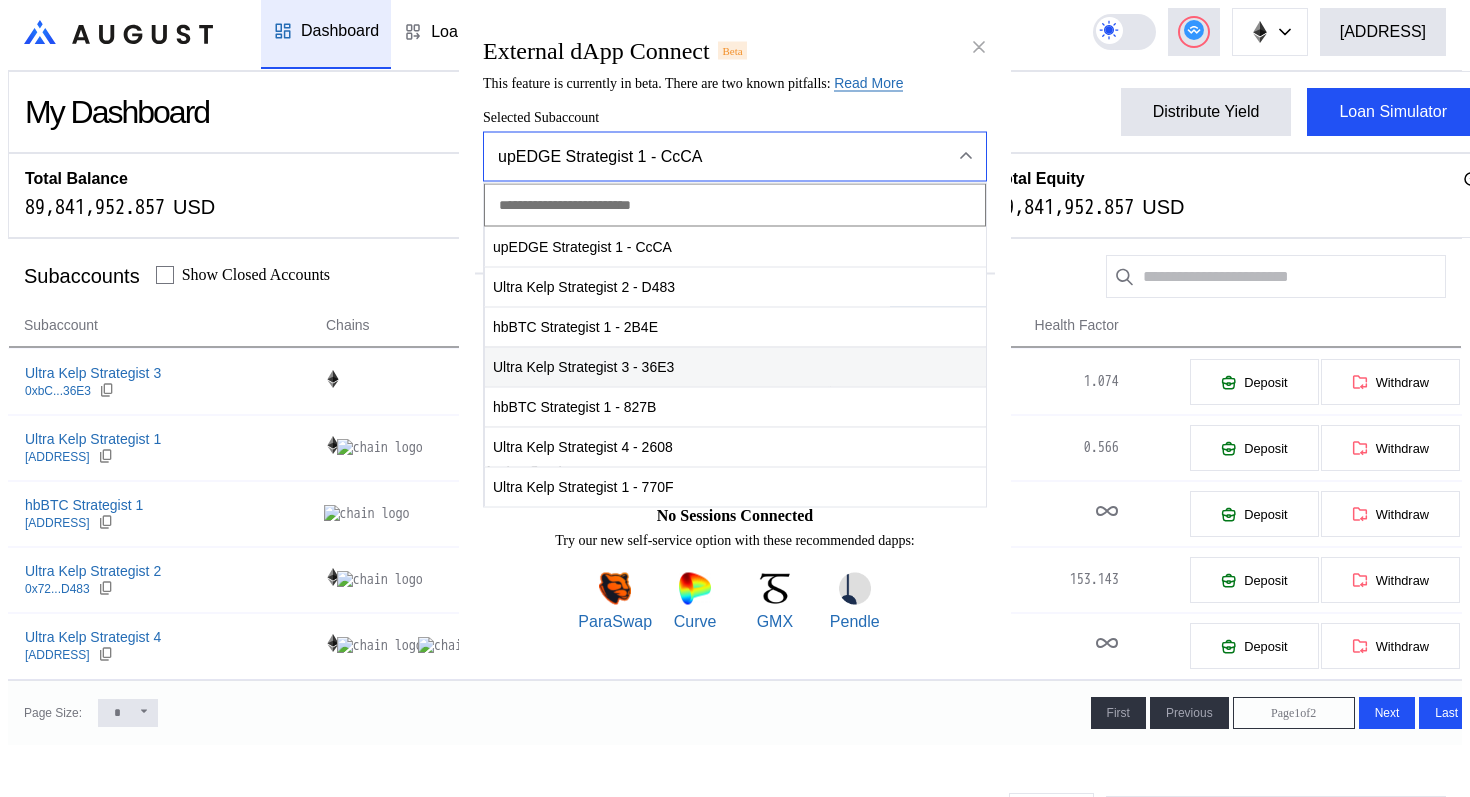 click on "Ultra Kelp Strategist 3 - 36E3" at bounding box center [735, 366] 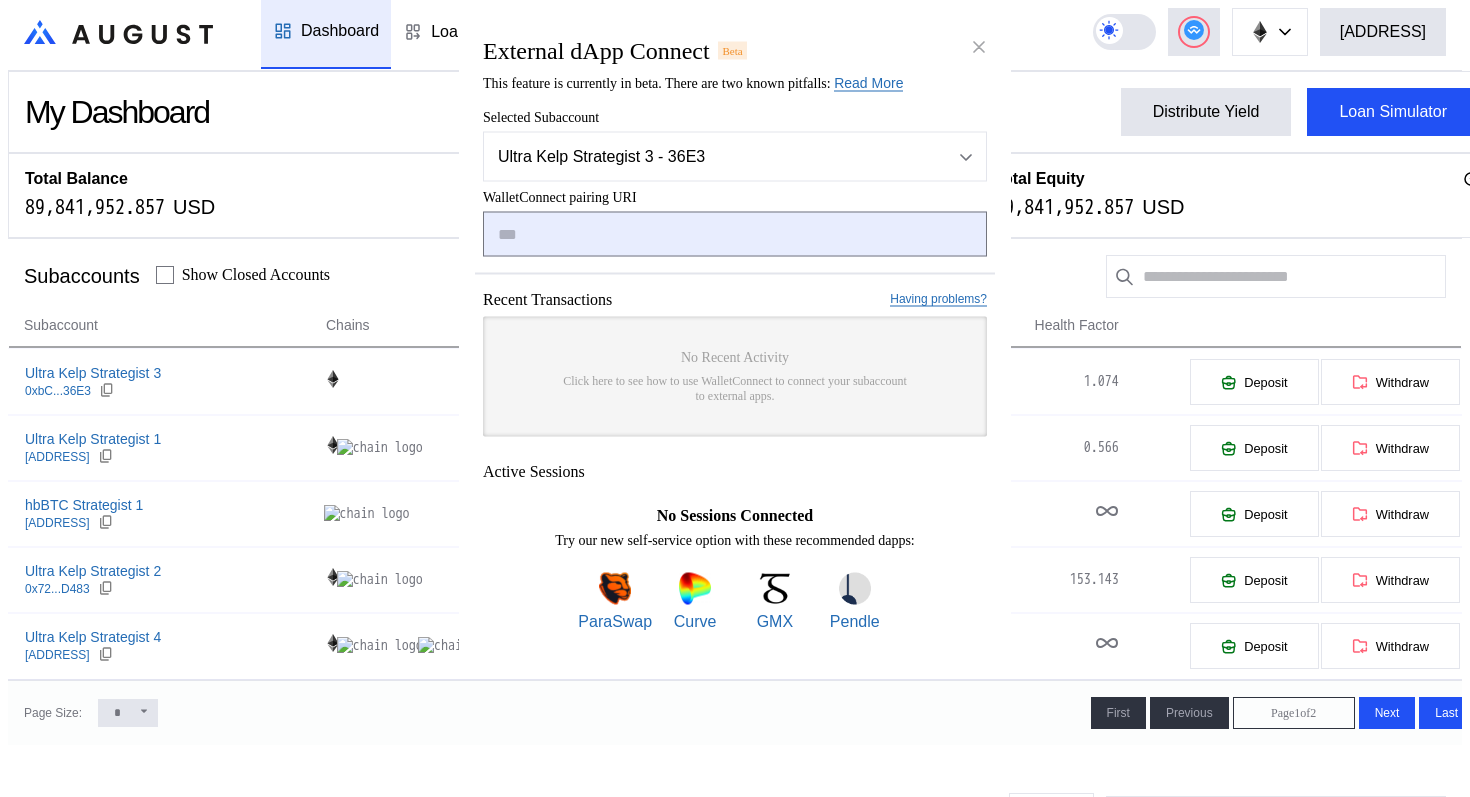 click at bounding box center (735, 233) 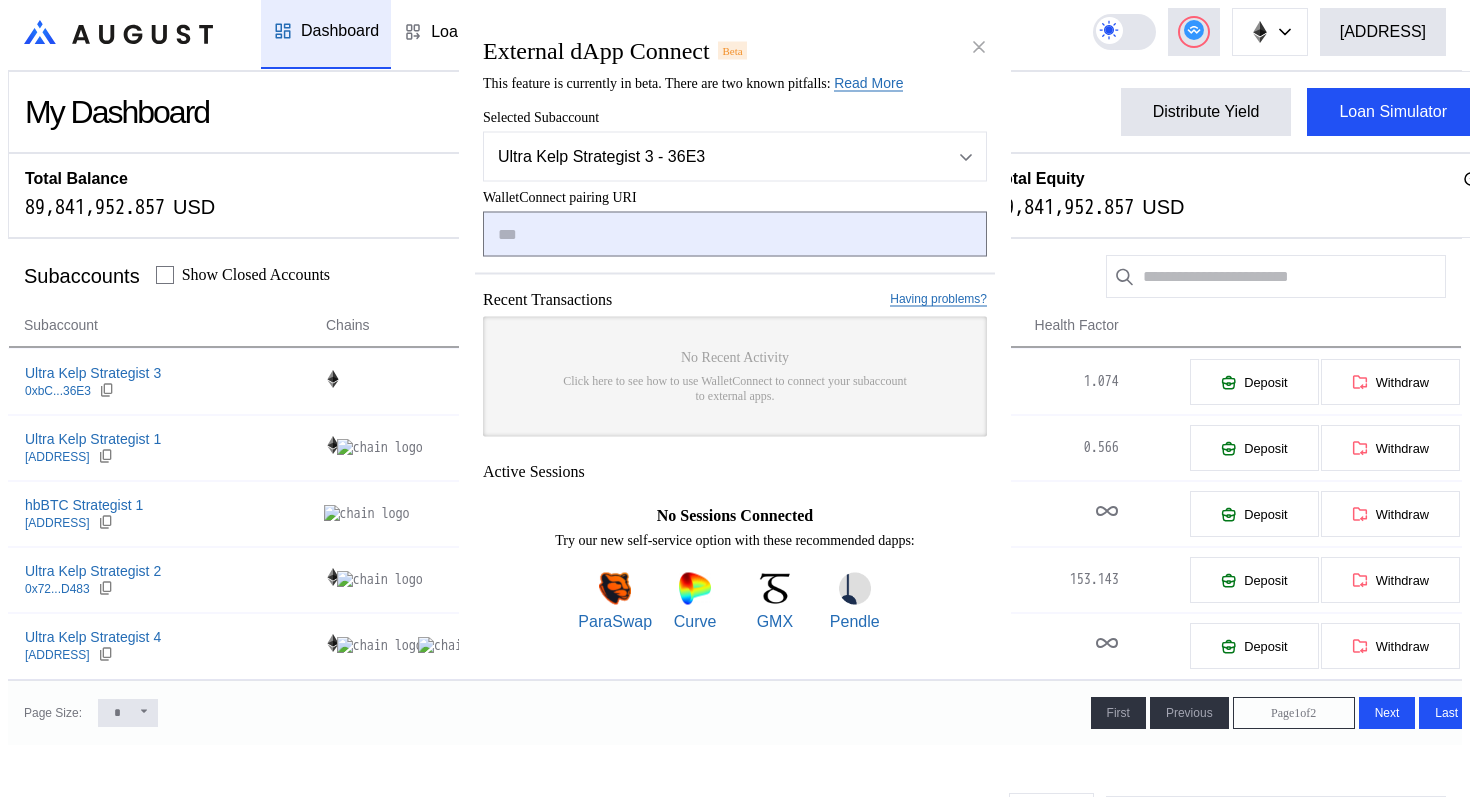 paste on "**********" 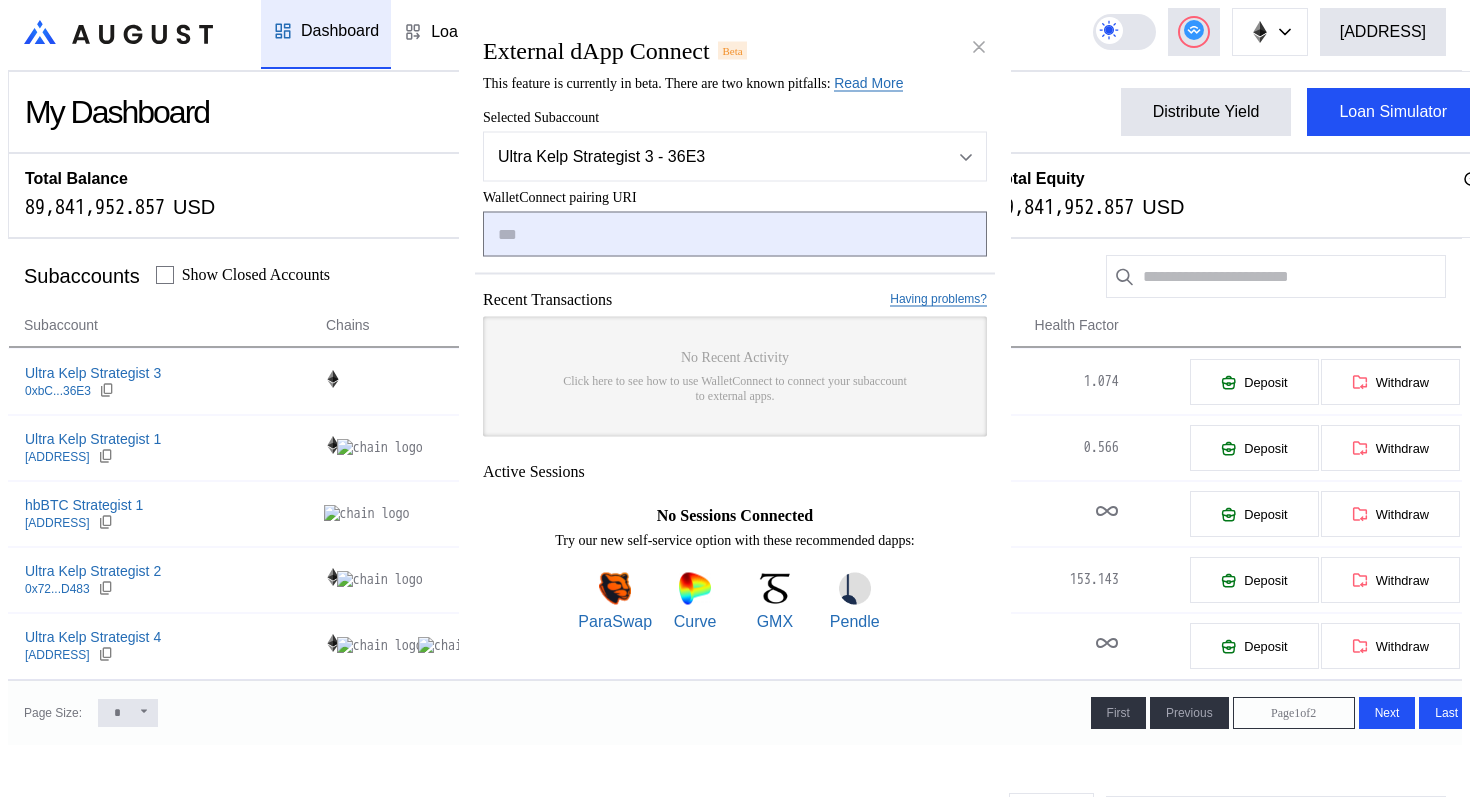 type on "**********" 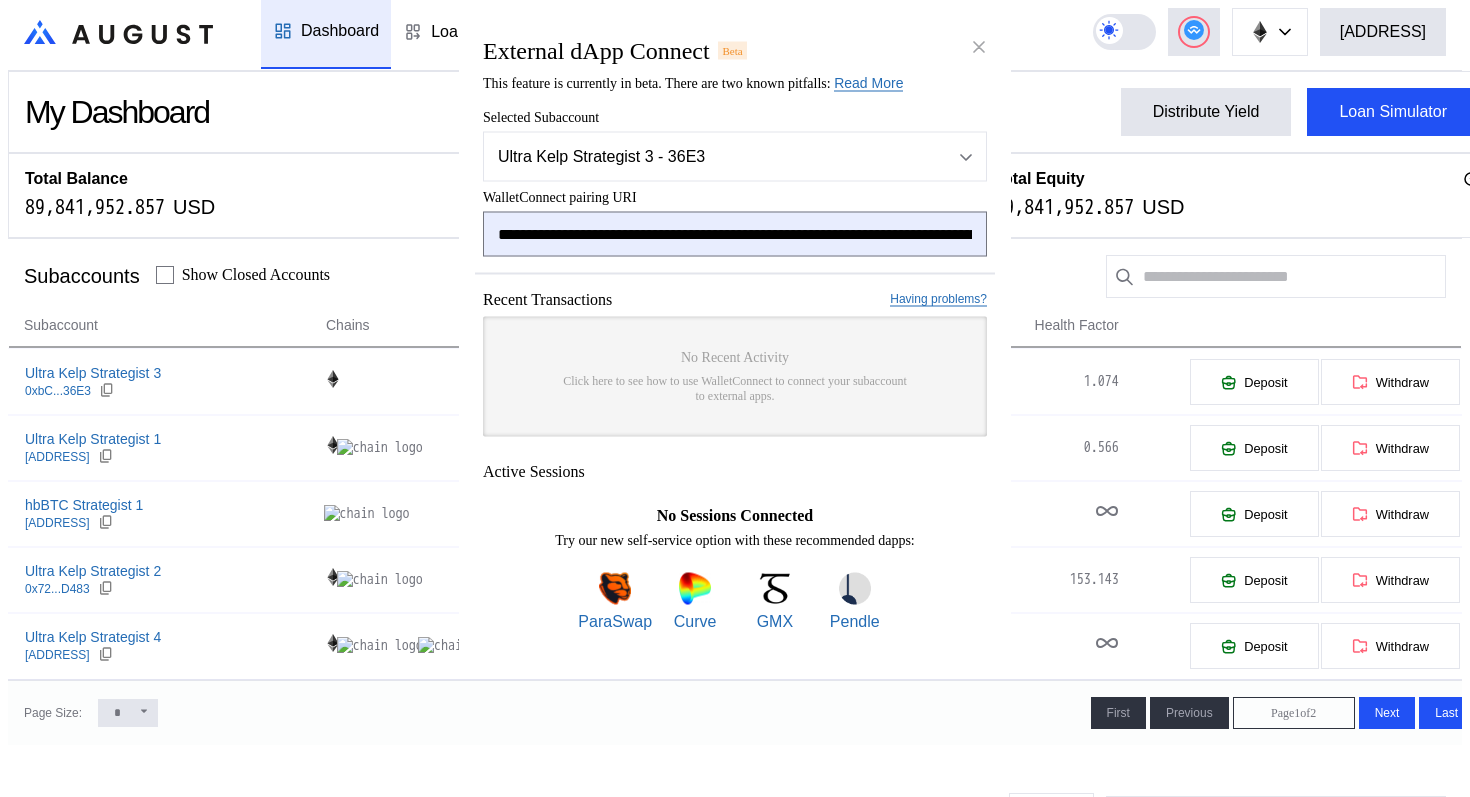 scroll, scrollTop: 0, scrollLeft: 1205, axis: horizontal 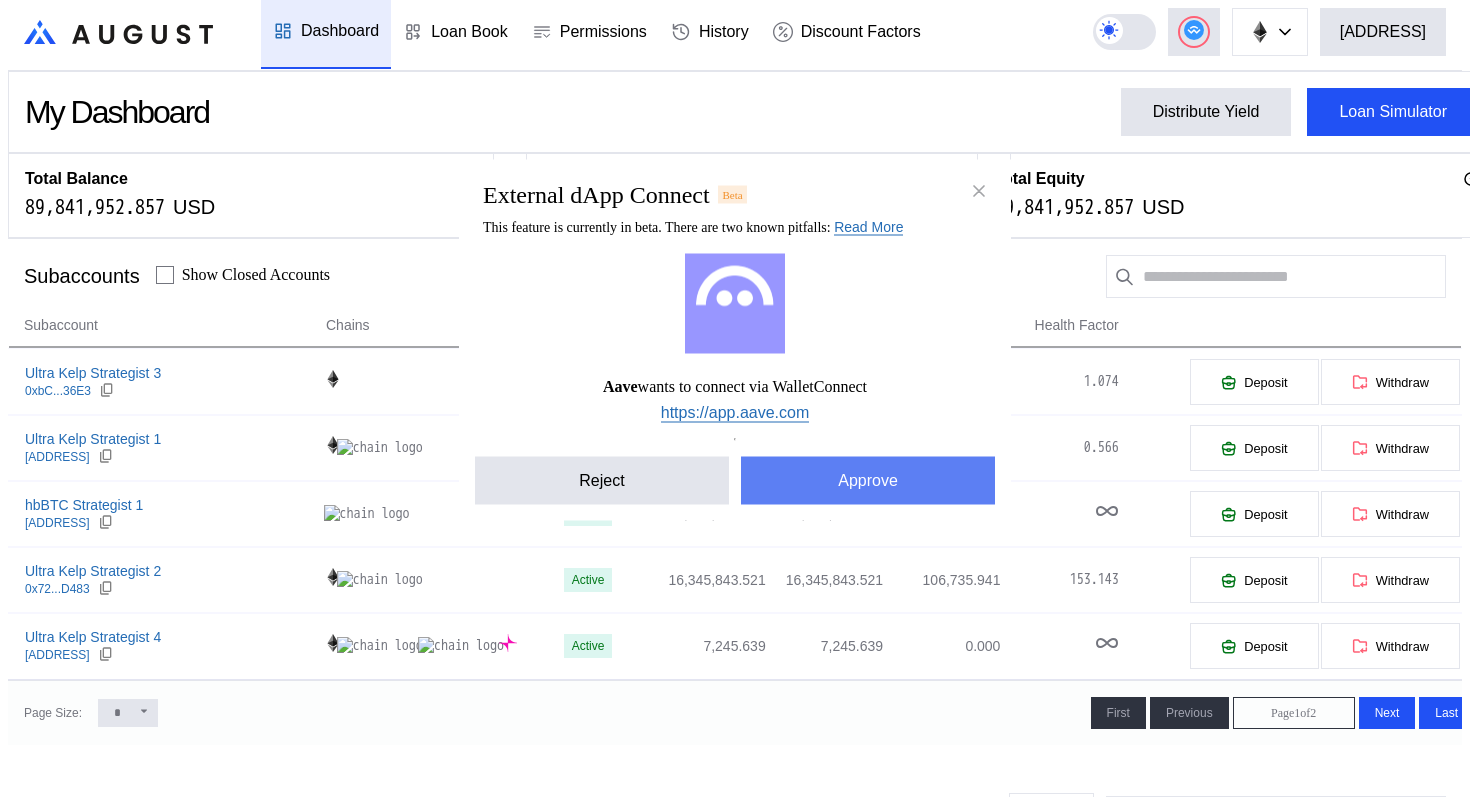 click on "Approve" at bounding box center [868, 480] 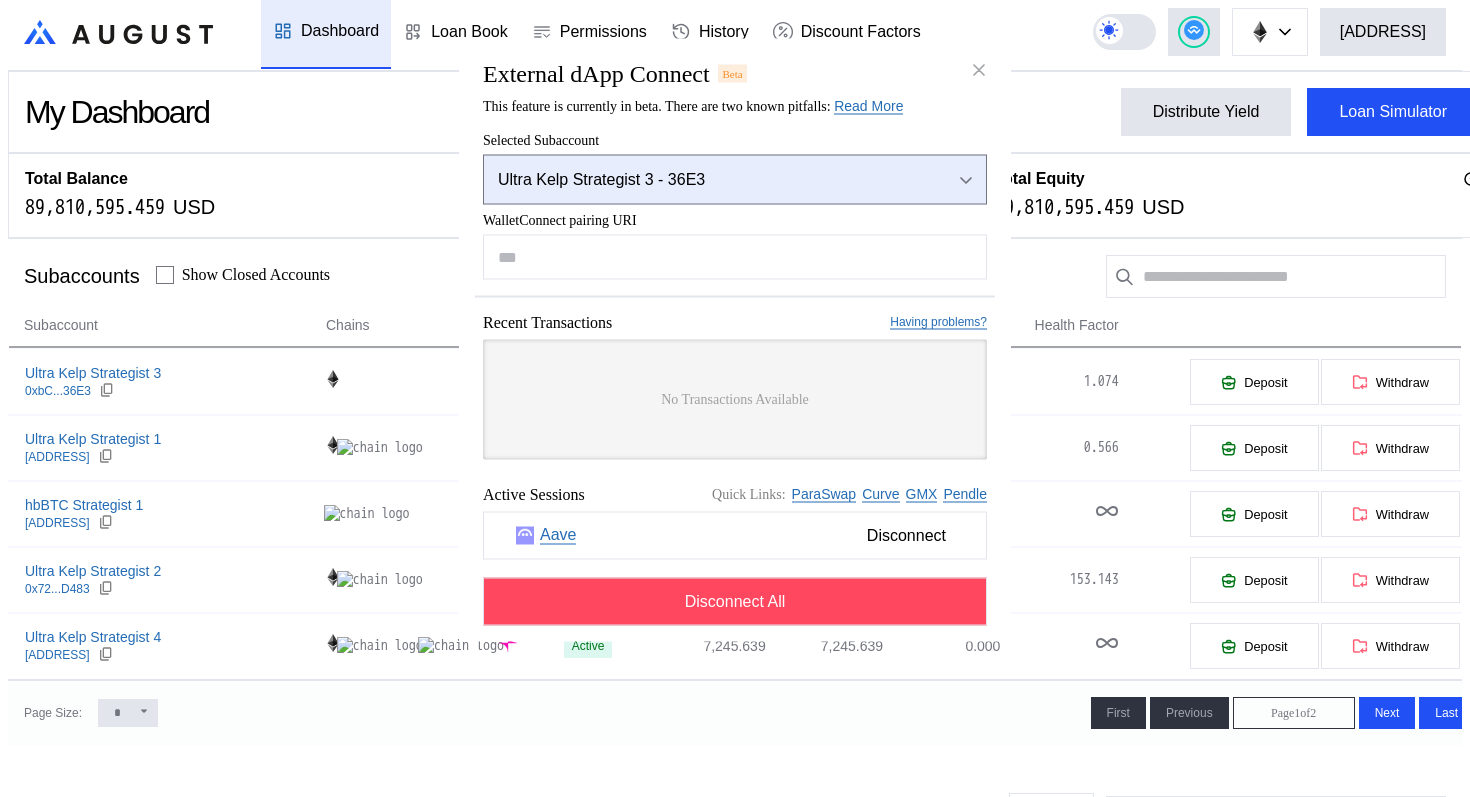 click on "Ultra Kelp Strategist 3 - 36E3" at bounding box center [709, 179] 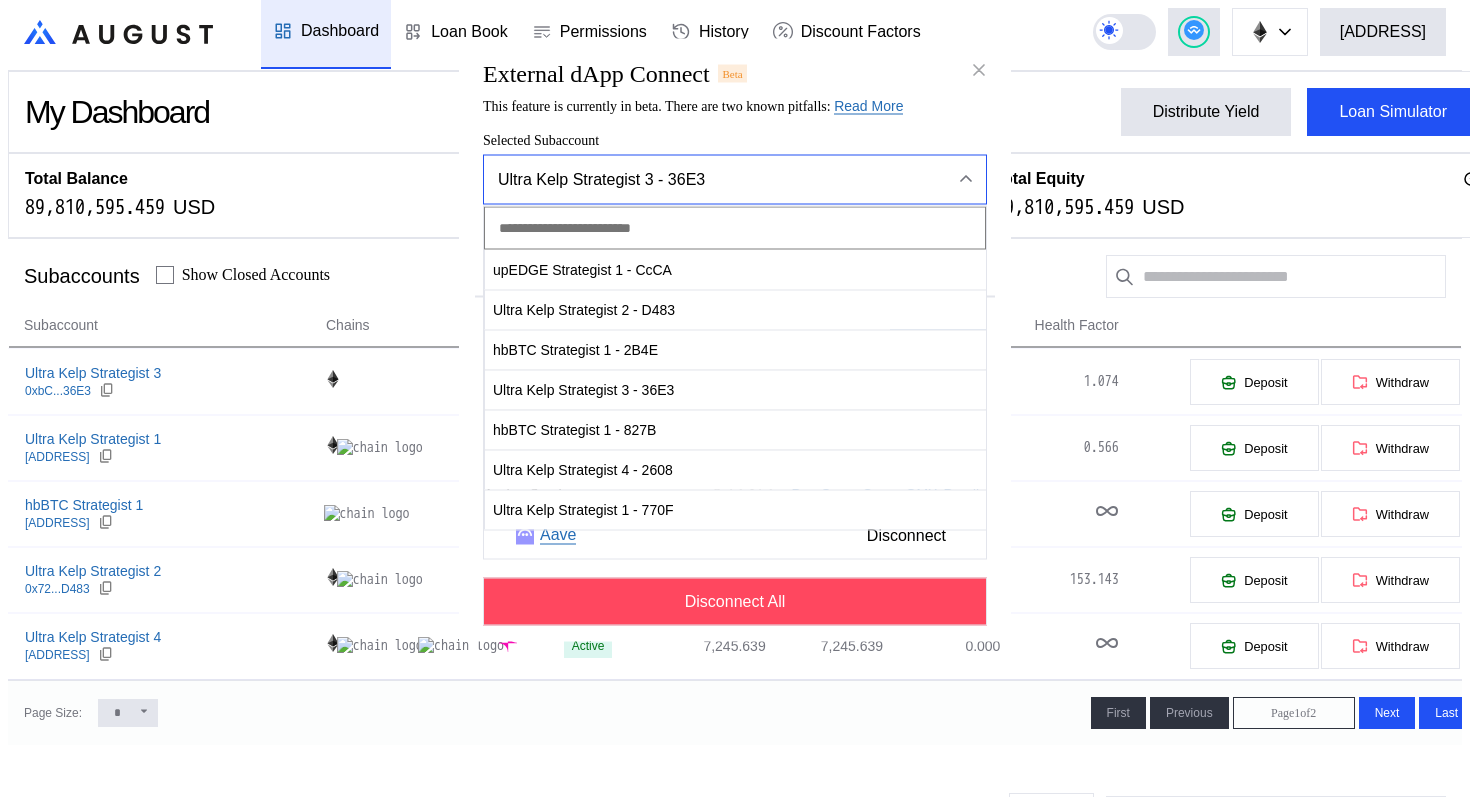 click on "Ultra Kelp Strategist 3 - 36E3" at bounding box center (709, 179) 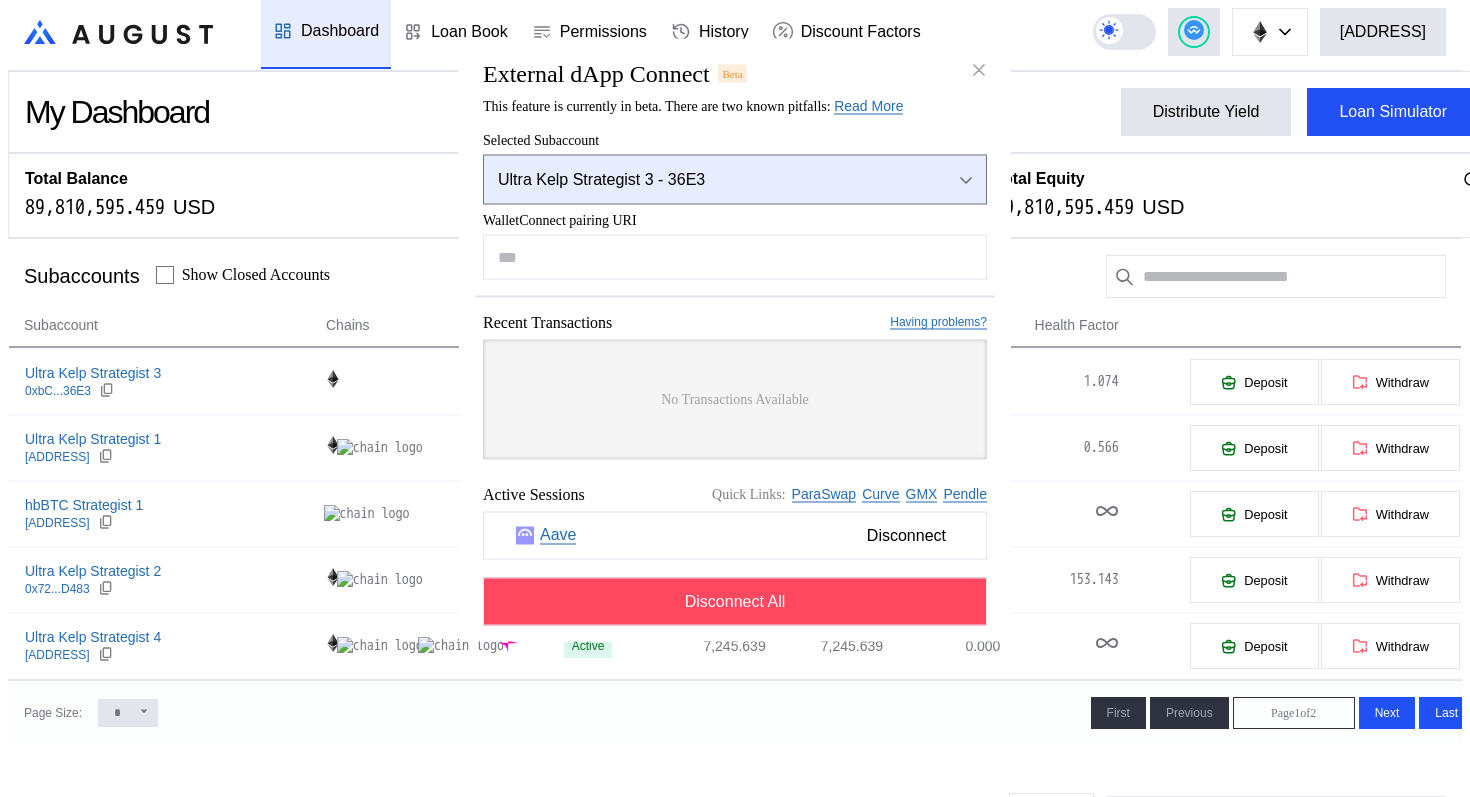 click on "Ultra Kelp Strategist 3 - 36E3" at bounding box center (709, 179) 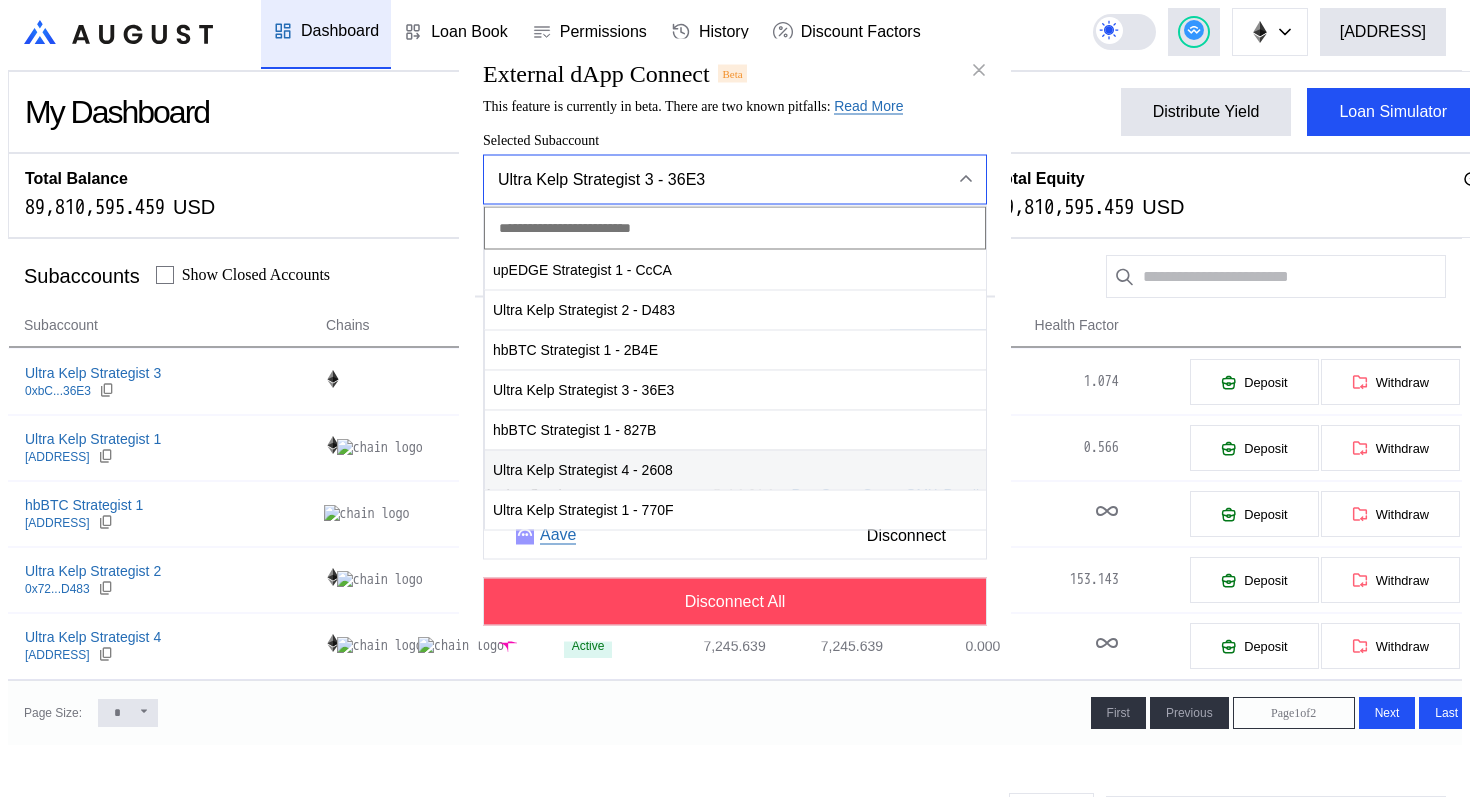 scroll, scrollTop: 93, scrollLeft: 0, axis: vertical 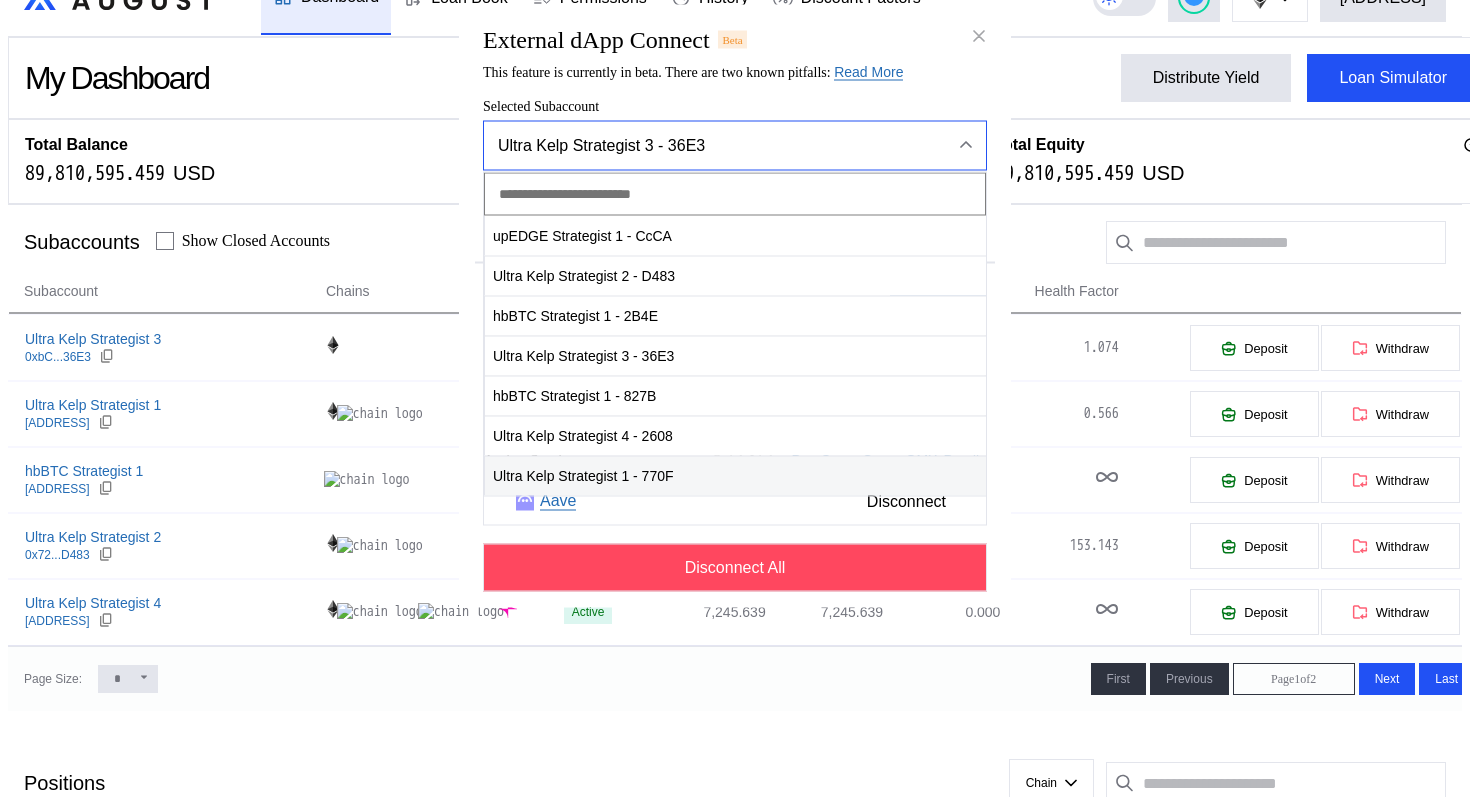 click on "Ultra Kelp Strategist 1 - 770F" at bounding box center [735, 475] 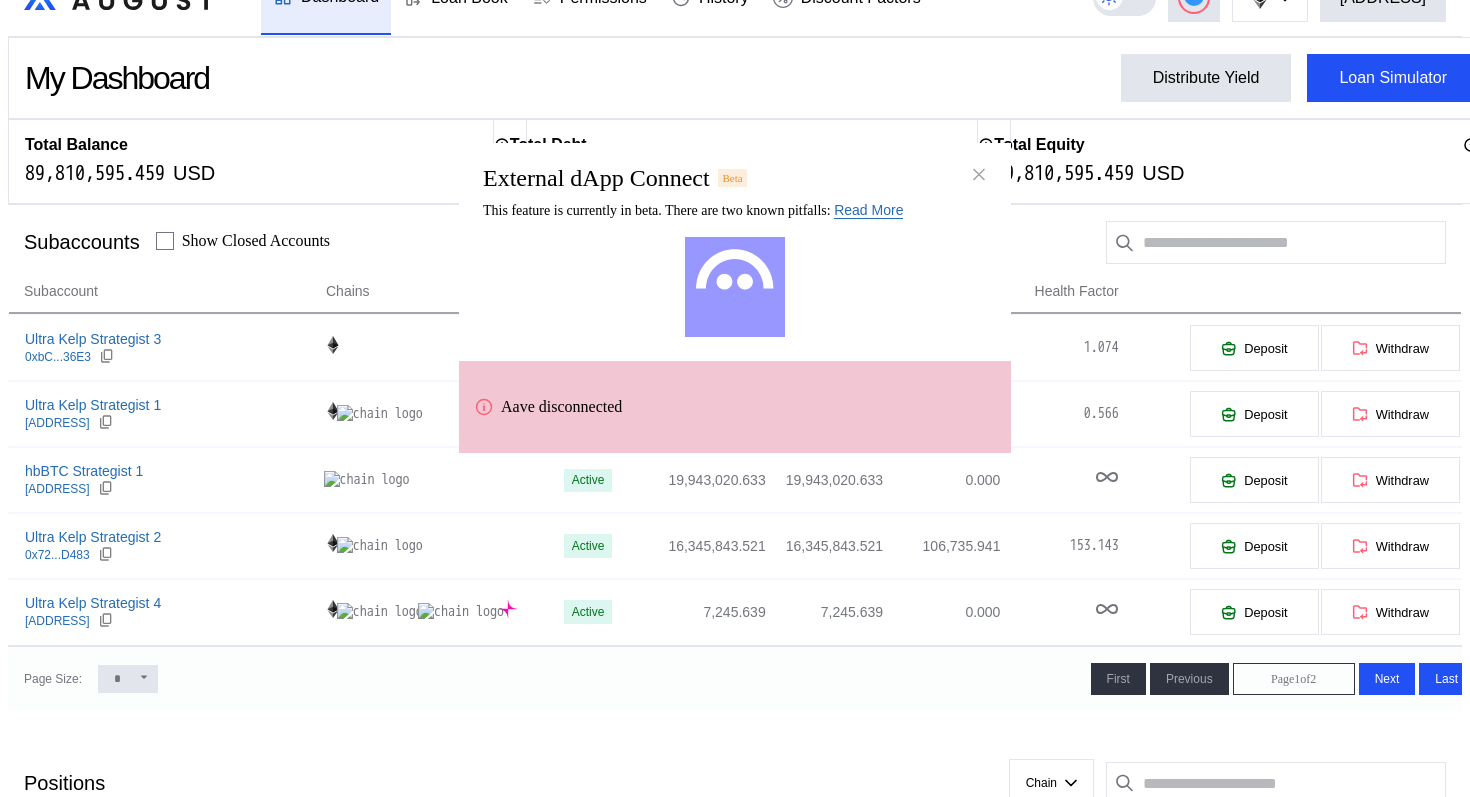click on "This feature is currently in beta. There are two known pitfalls:   Read More" at bounding box center (693, 210) 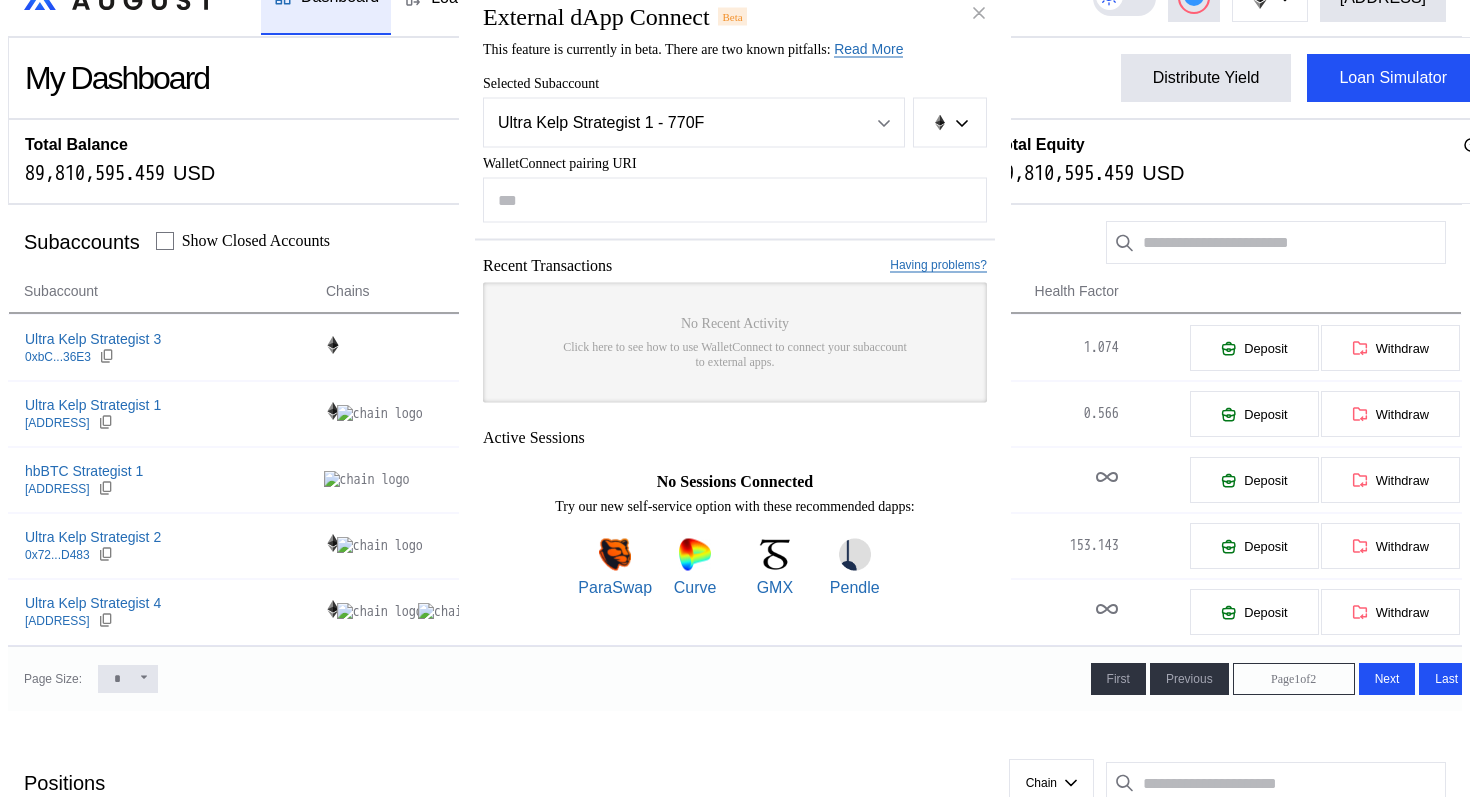 click on "WalletConnect pairing URI Recent Transactions Having problems? No Recent Activity Click here to see how to use WalletConnect to connect your subaccount to external apps. Checking if the selected subaccount has account abstraction enabled Active Sessions No Sessions Connected Try our new self-service option with these recommended dapps: ParaSwap Curve GMX Pendle" at bounding box center [735, 384] 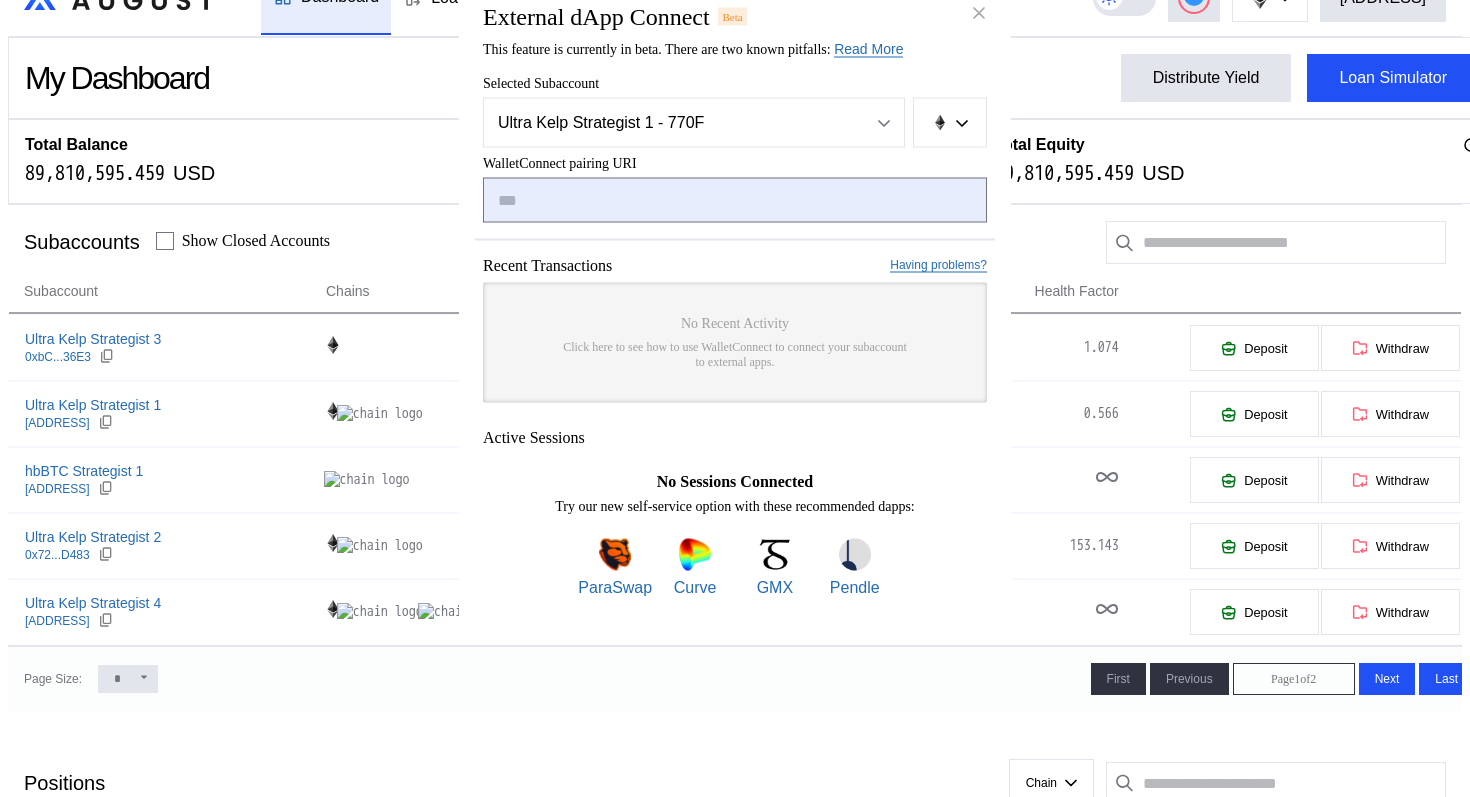 click at bounding box center [735, 199] 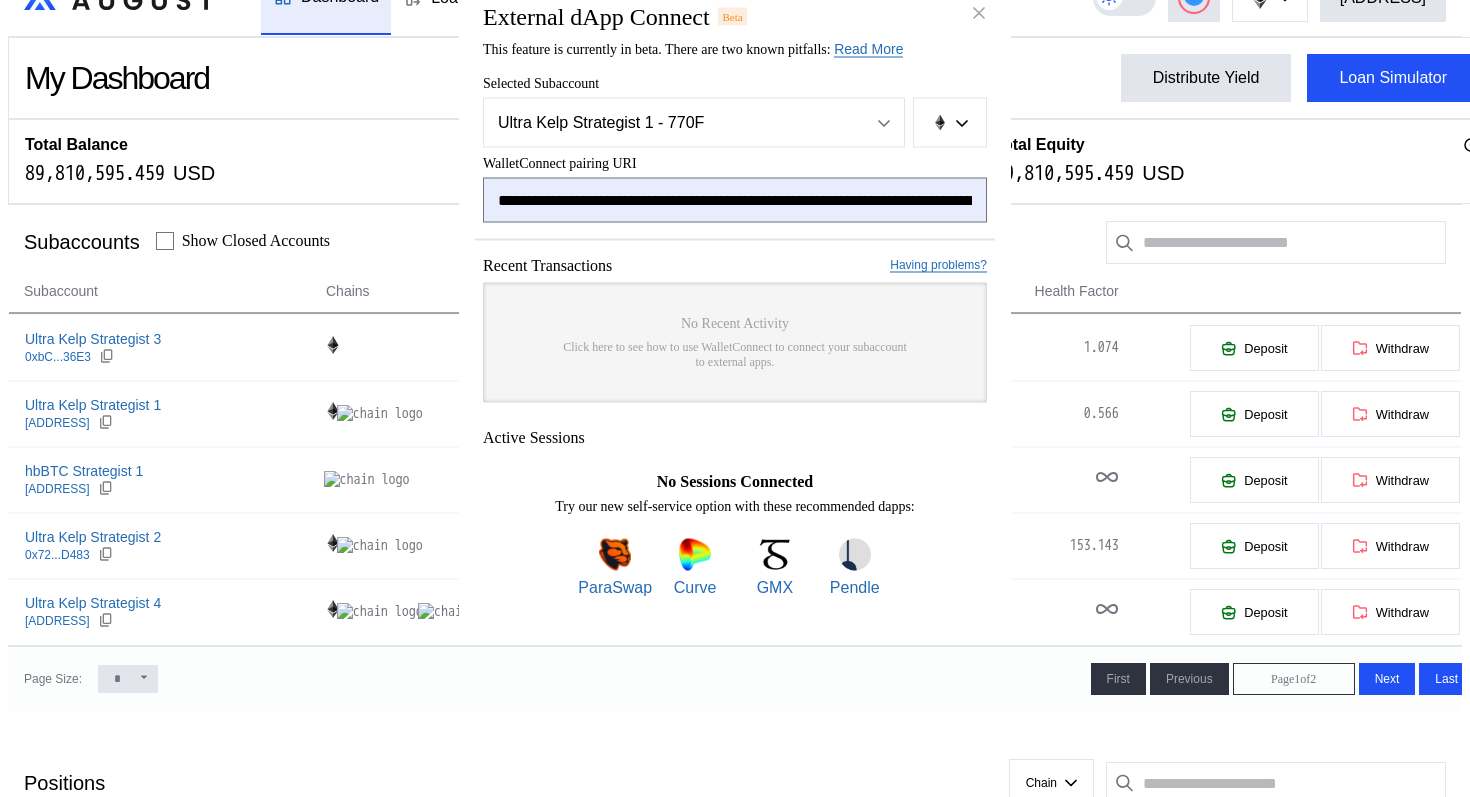 scroll, scrollTop: 0, scrollLeft: 1223, axis: horizontal 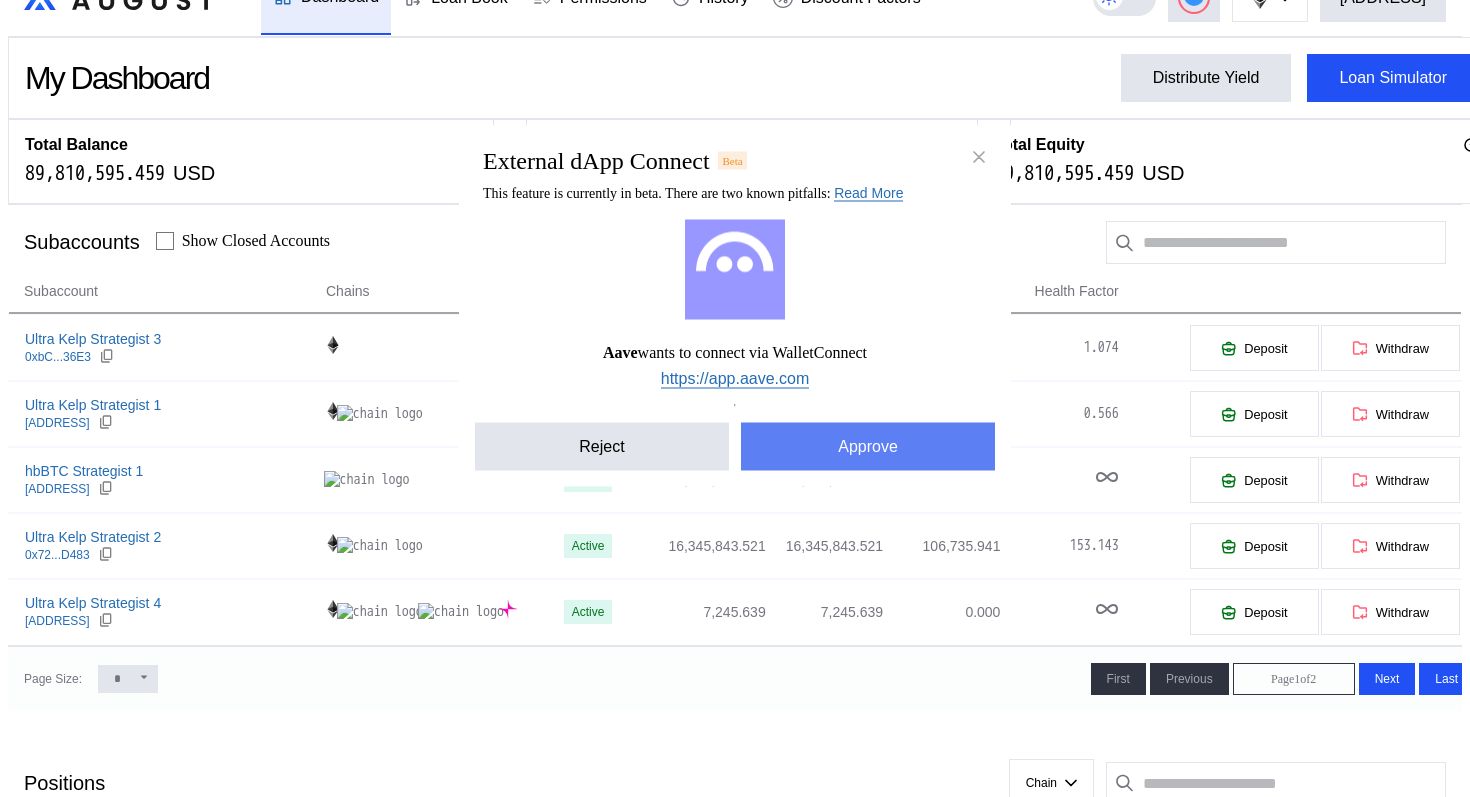 click on "Approve" at bounding box center (868, 446) 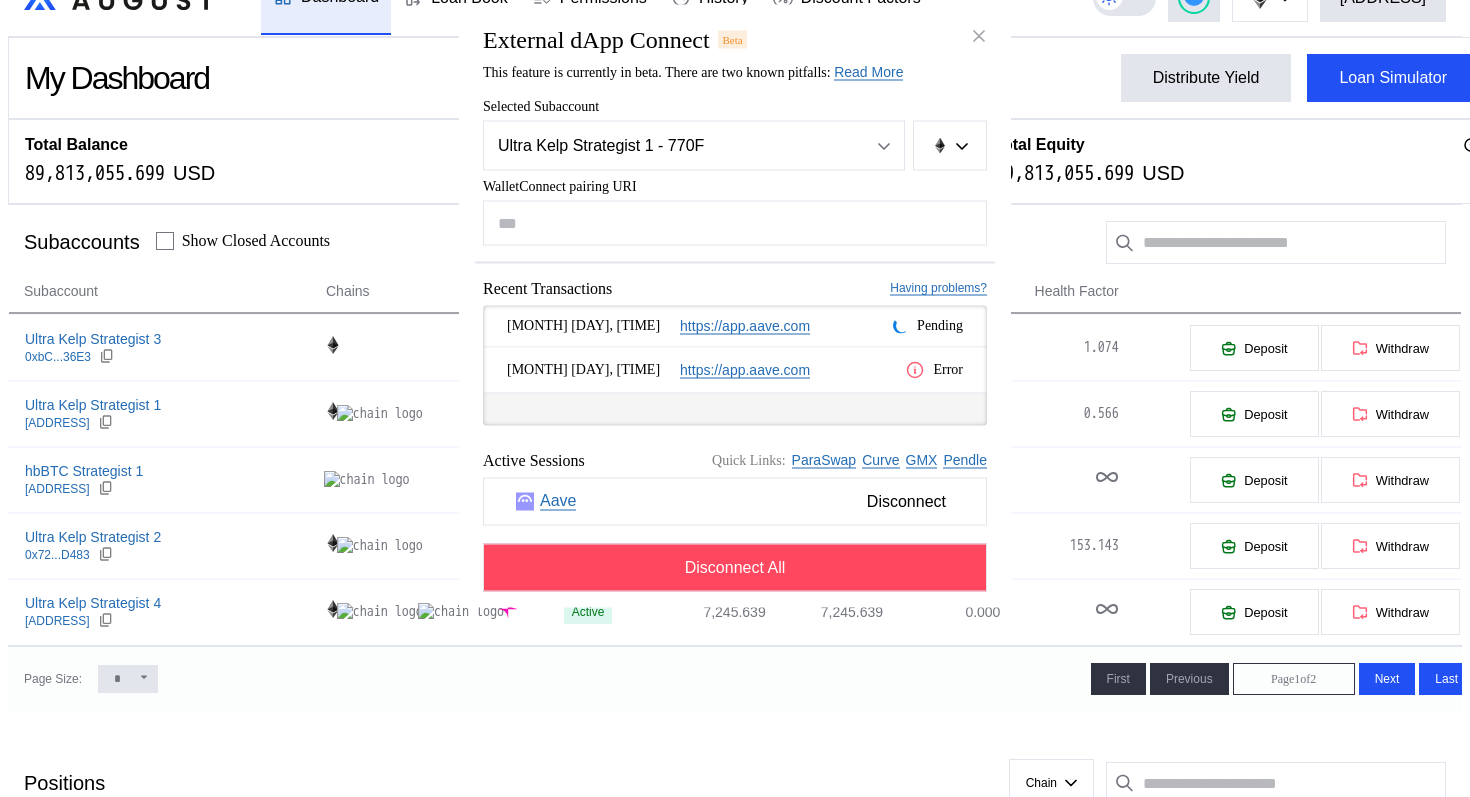 click on "External dApp Connect Beta This feature is currently in beta. There are two known pitfalls:   Read More Once you submit a transaction on the target app. The transaction will look as if it's in pending state forever. Rest assured, you can verify your transaction has been confirmed on etherscan. If your wallet stops prompting you for signatures, please disconnect your wallet and hard refresh.   Selected Subaccount [STRATEGIST] - [ADDRESS] [STRATEGIST] - [ADDRESS] [STRATEGIST] - [ADDRESS] [STRATEGIST] - [ADDRESS] [STRATEGIST] - [ADDRESS] [STRATEGIST] - [ADDRESS] [STRATEGIST] - [ADDRESS] Ethereum Base WalletConnect pairing URI Recent Transactions Having problems? [MONTH] [DAY], [TIME] https://app.aave.com Pending [MONTH] [DAY], [TIME] https://app.aave.com Error Checking if the selected subaccount has account abstraction enabled Active Sessions Quick Links: ParaSwap Curve GMX Pendle Aave Disconnect Disconnect All" at bounding box center [735, 1252] 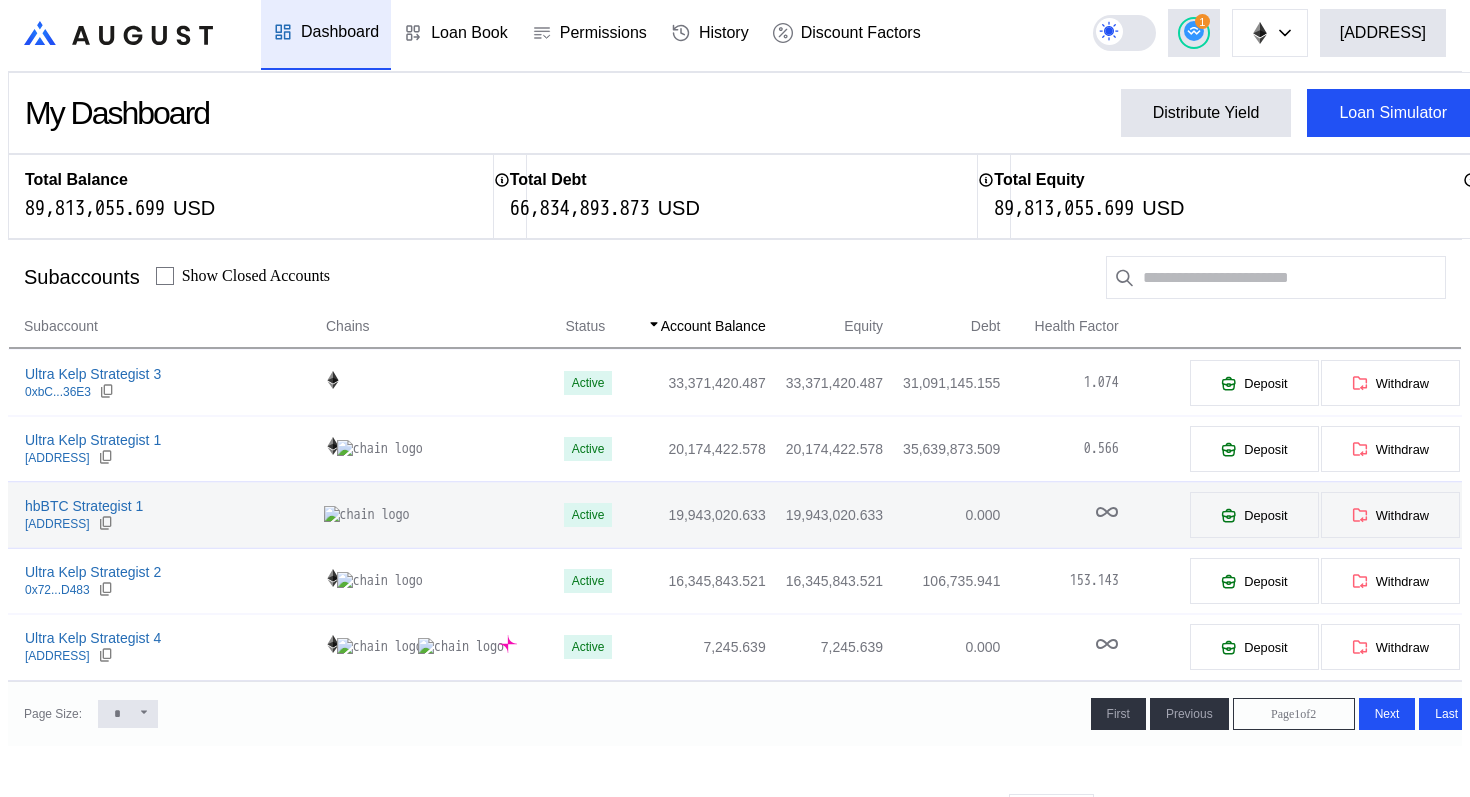 scroll, scrollTop: 124, scrollLeft: 0, axis: vertical 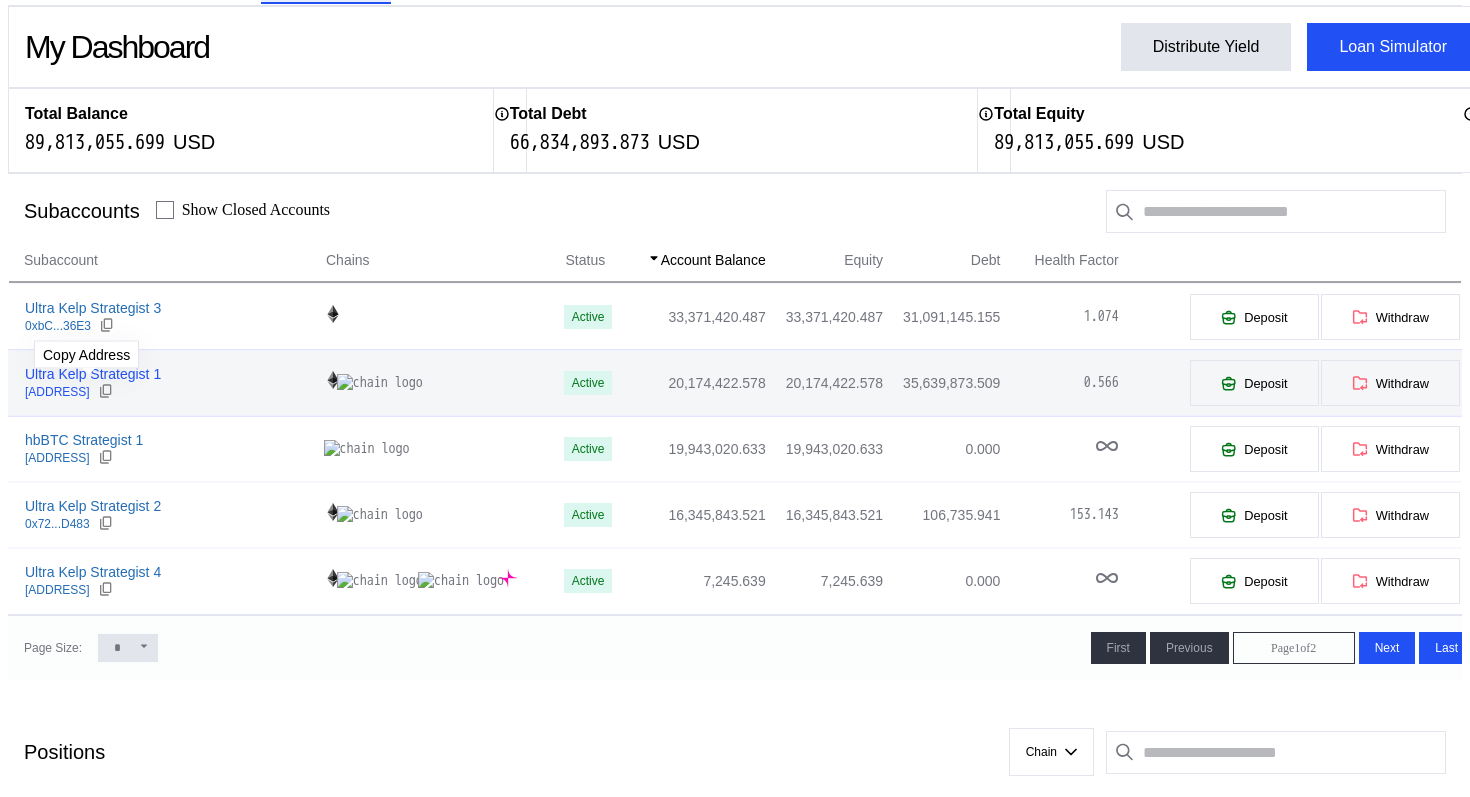 click 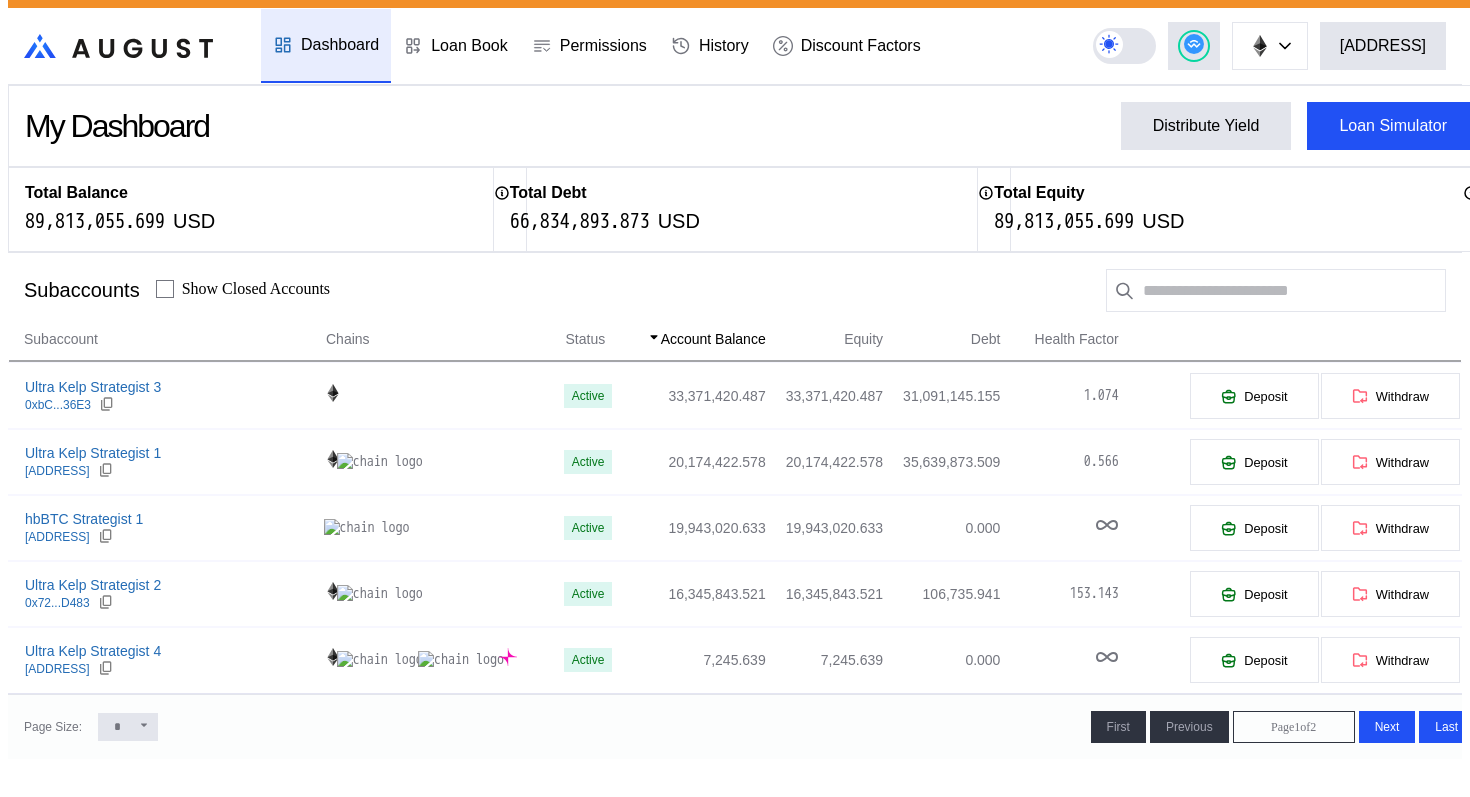 scroll, scrollTop: 0, scrollLeft: 0, axis: both 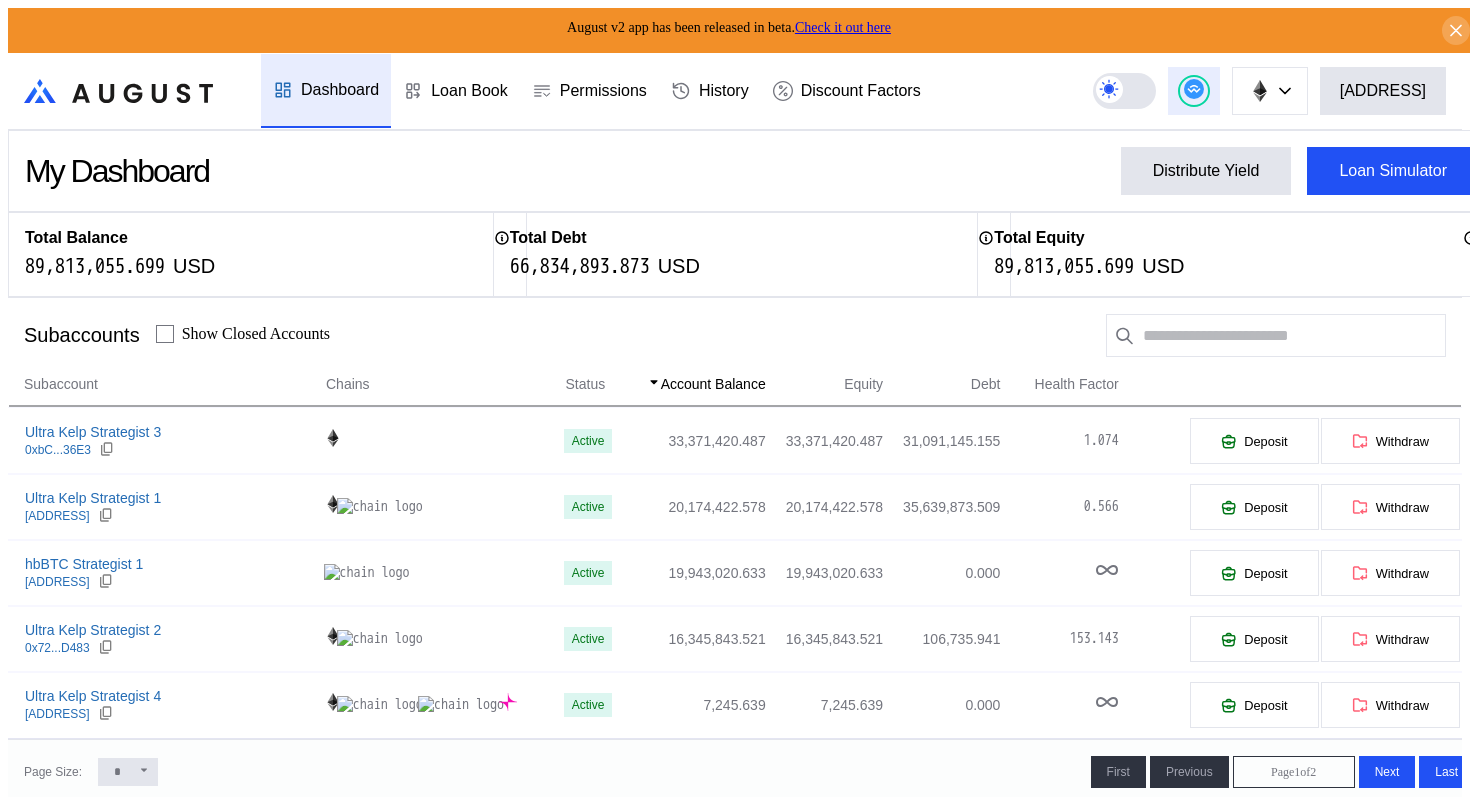 click at bounding box center [1194, 91] 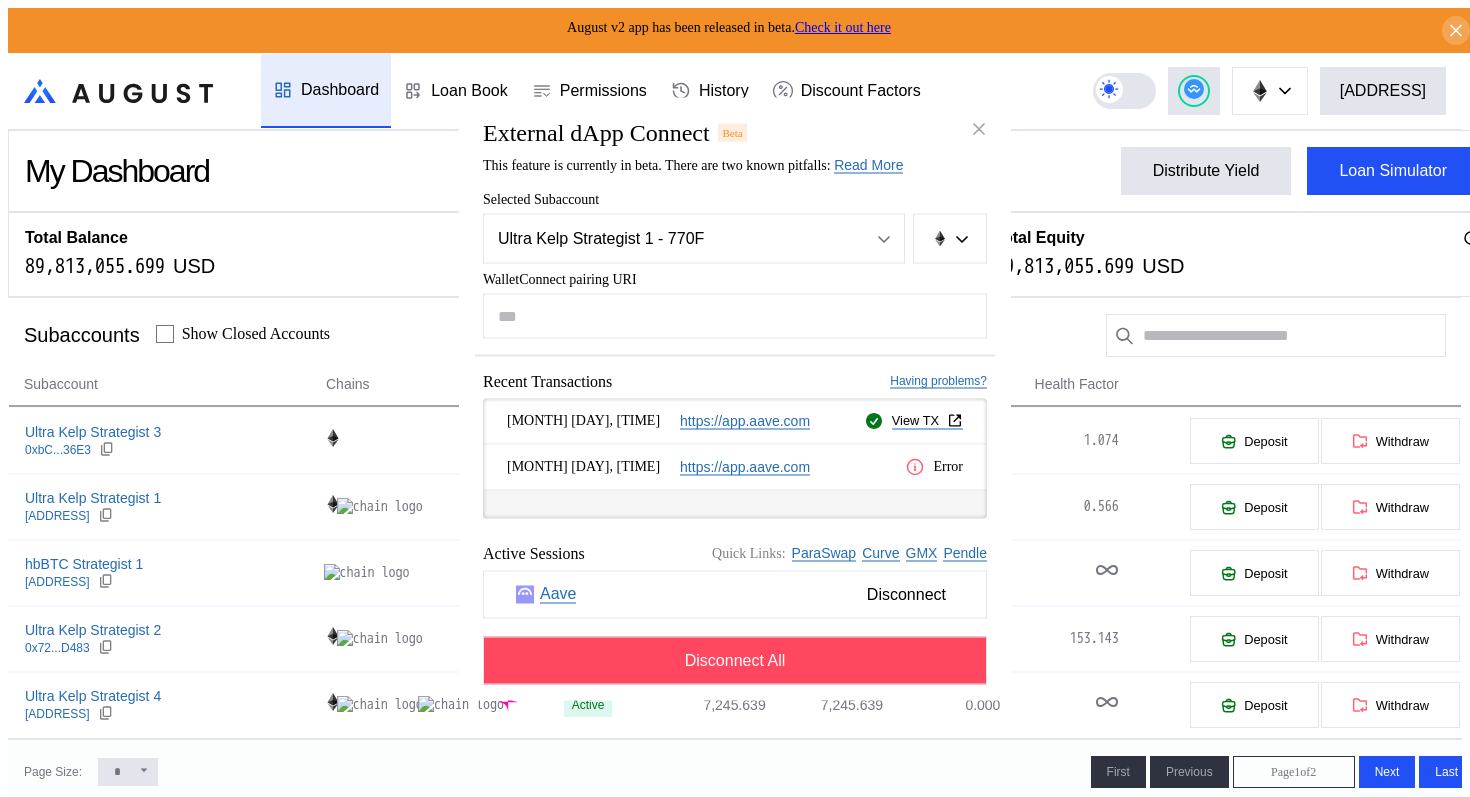 type on "**********" 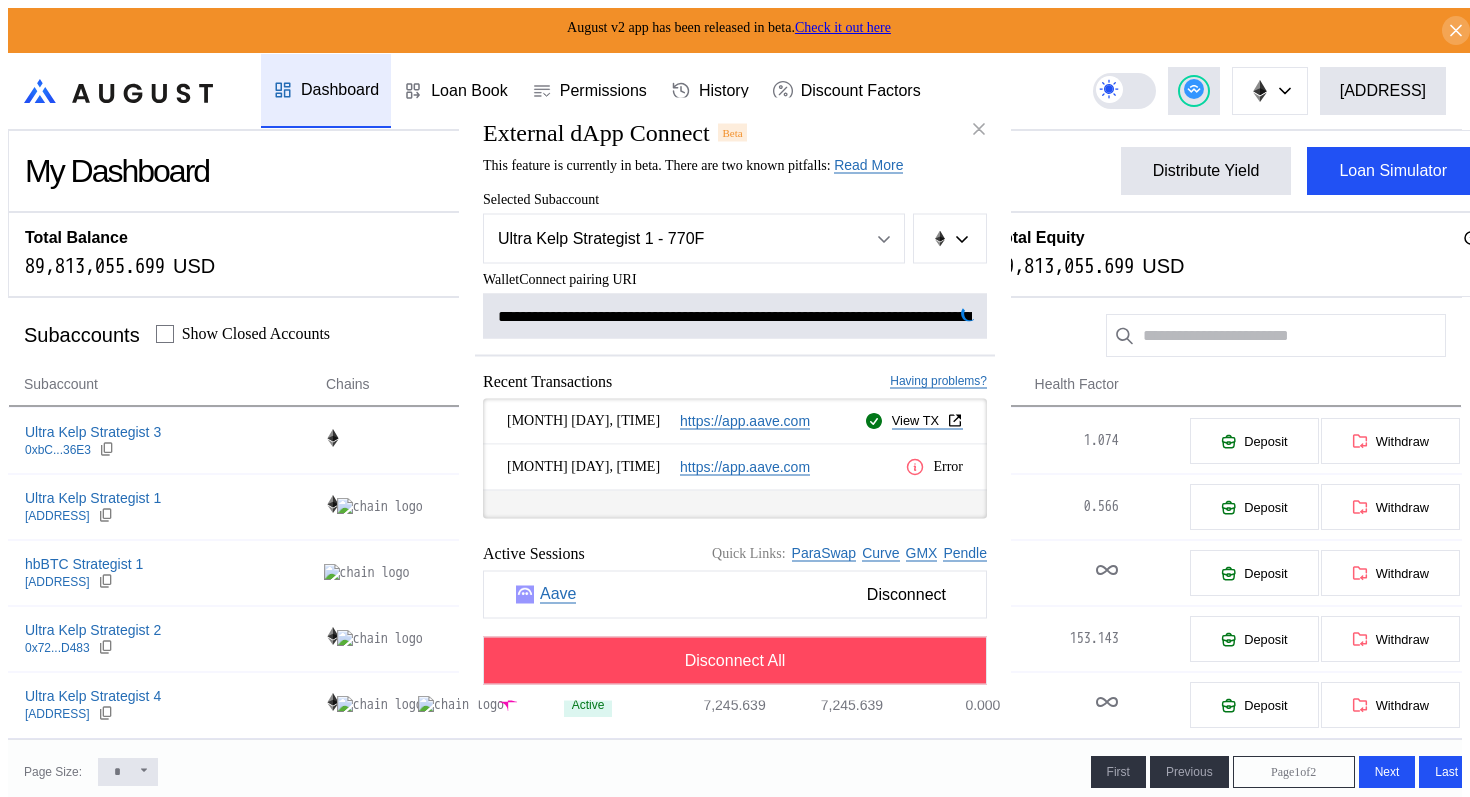 scroll, scrollTop: 0, scrollLeft: 1212, axis: horizontal 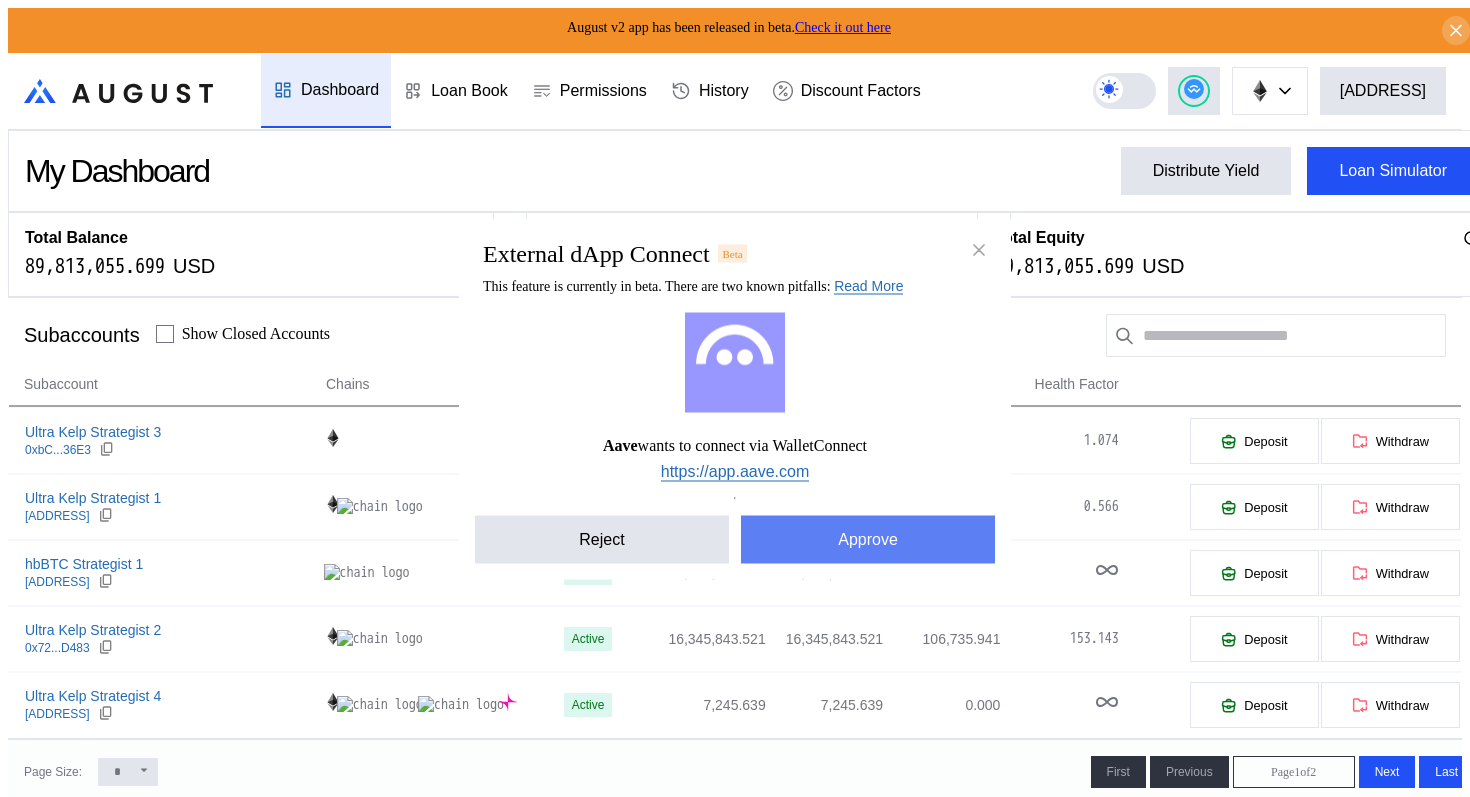click on "Approve" at bounding box center [868, 539] 